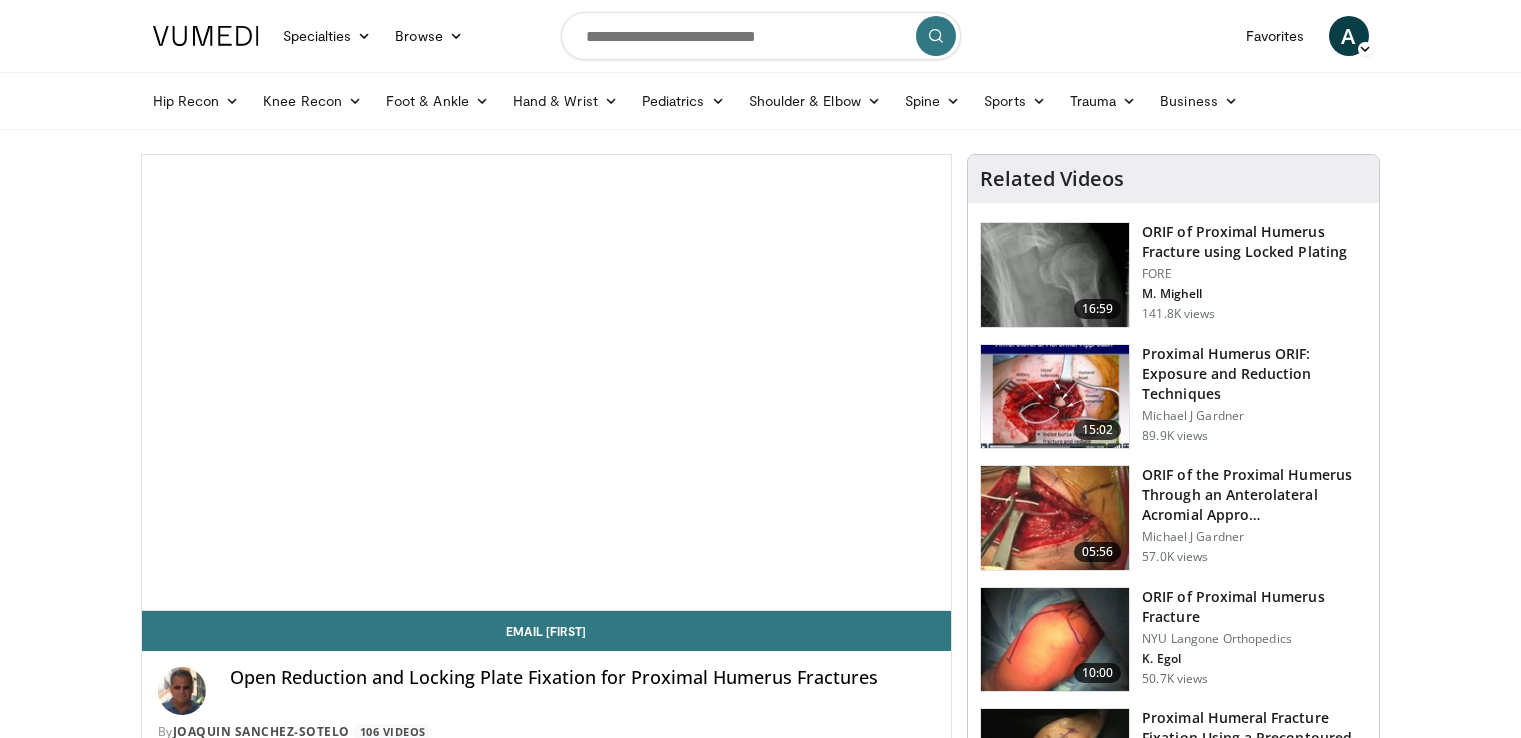 scroll, scrollTop: 0, scrollLeft: 0, axis: both 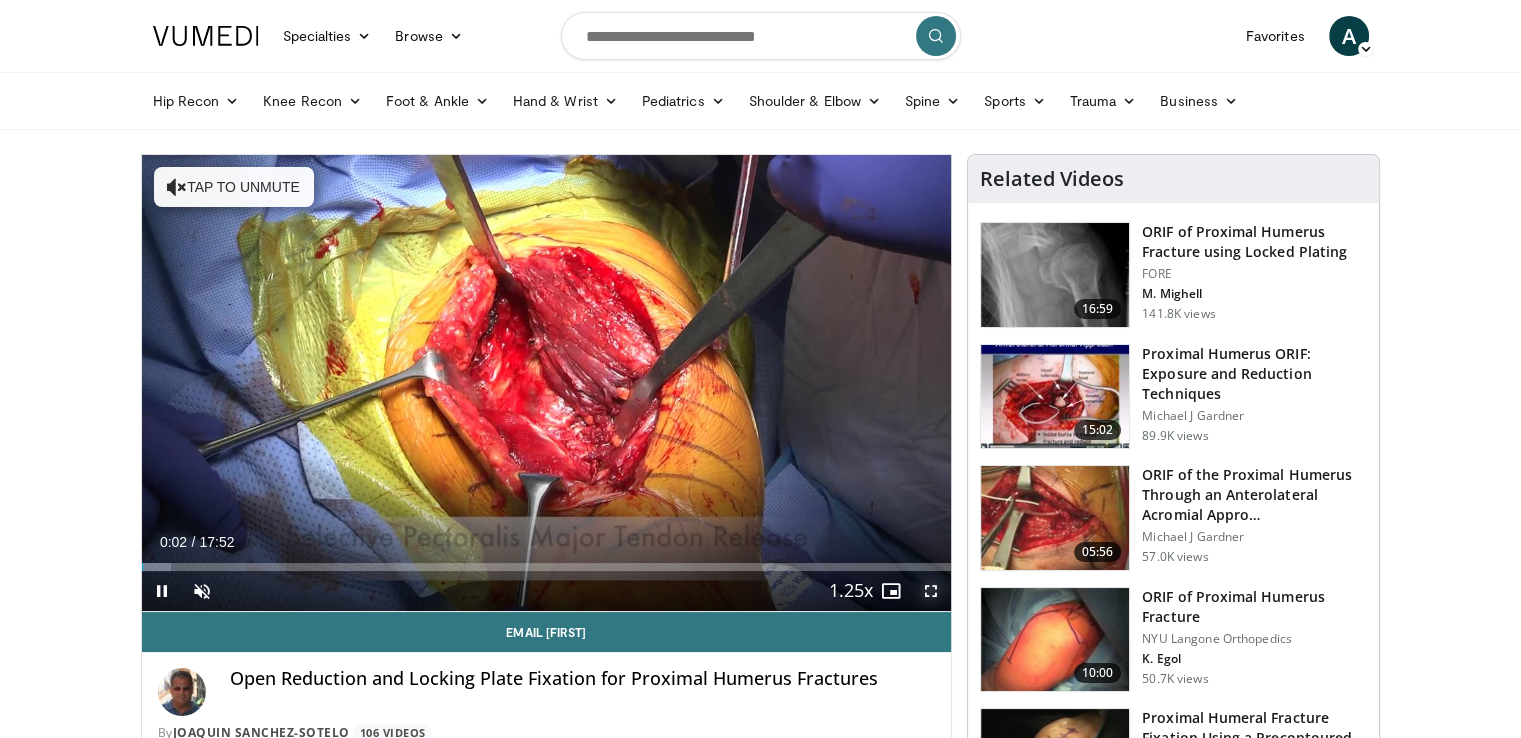 click at bounding box center [931, 591] 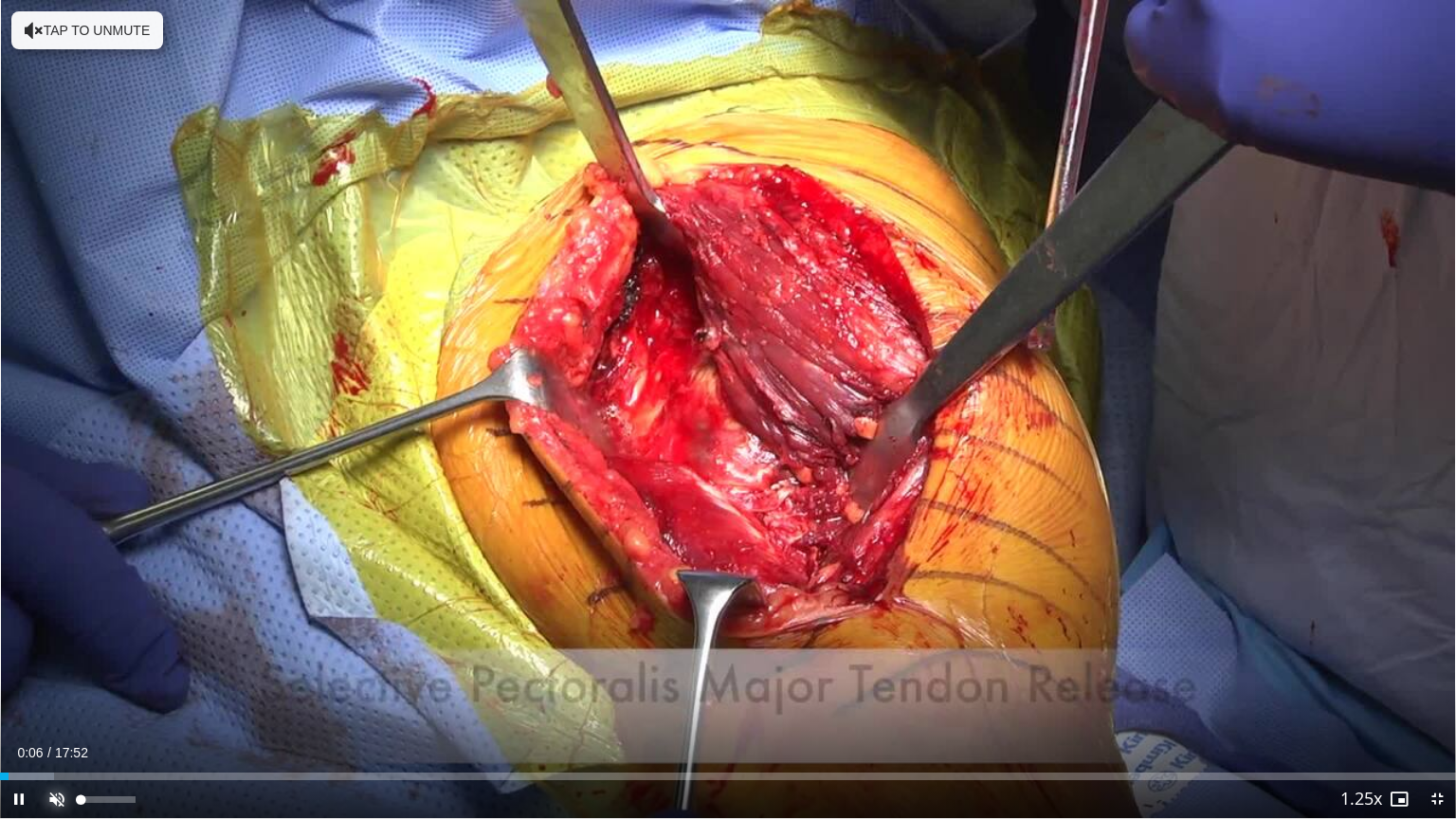 click at bounding box center (57, 799) 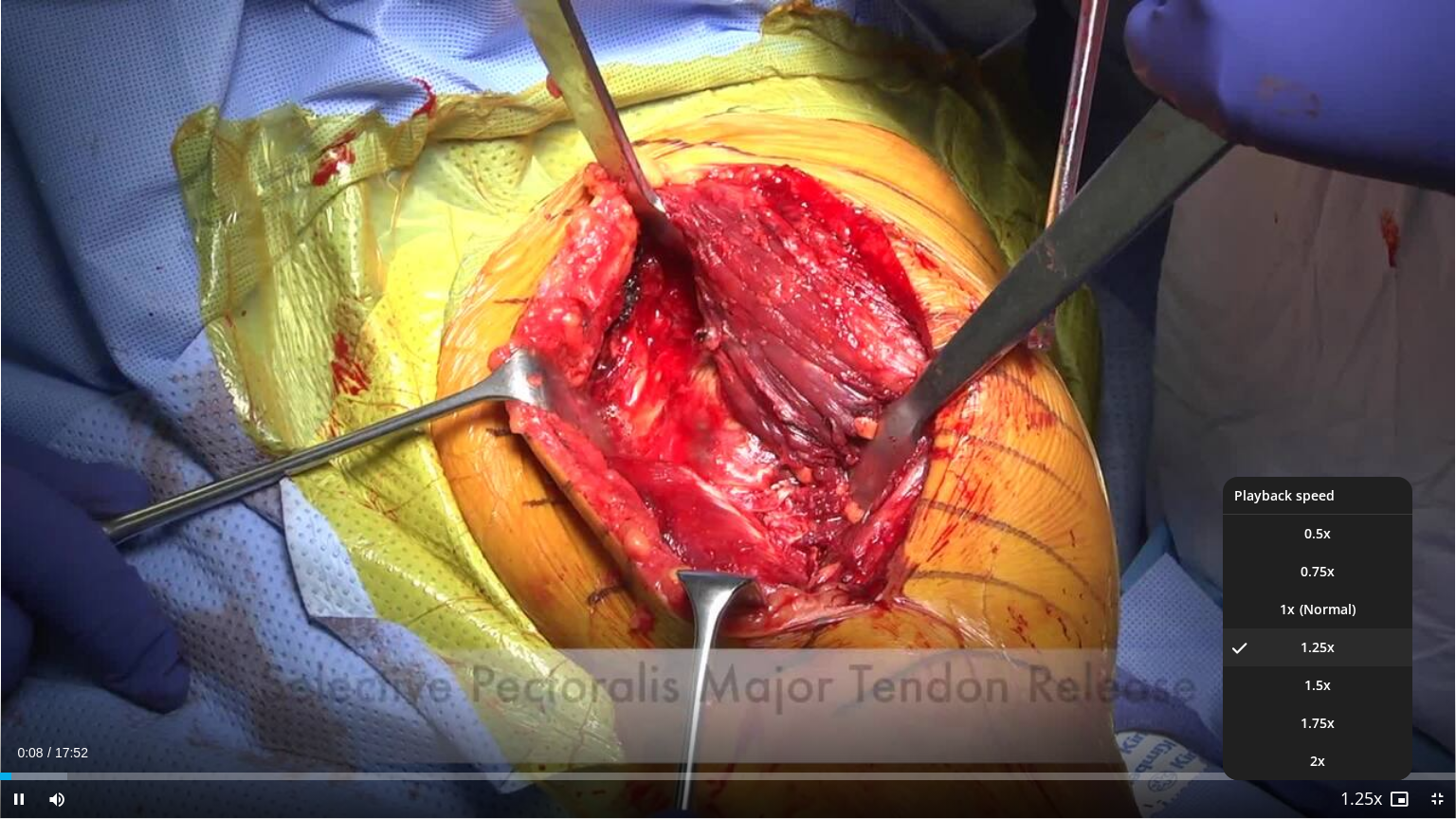 click at bounding box center [1361, 800] 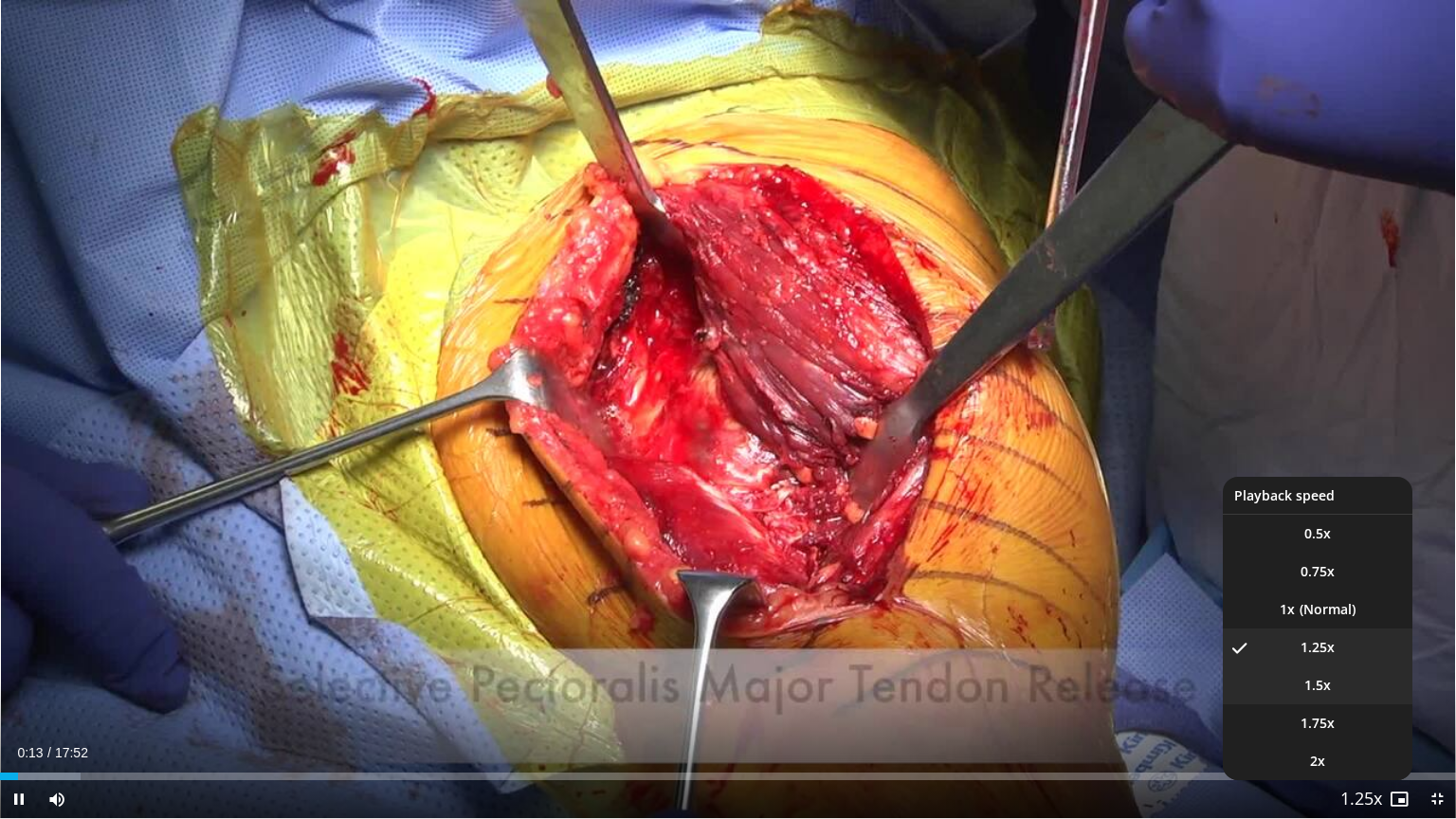 click on "**********" at bounding box center (728, 410) 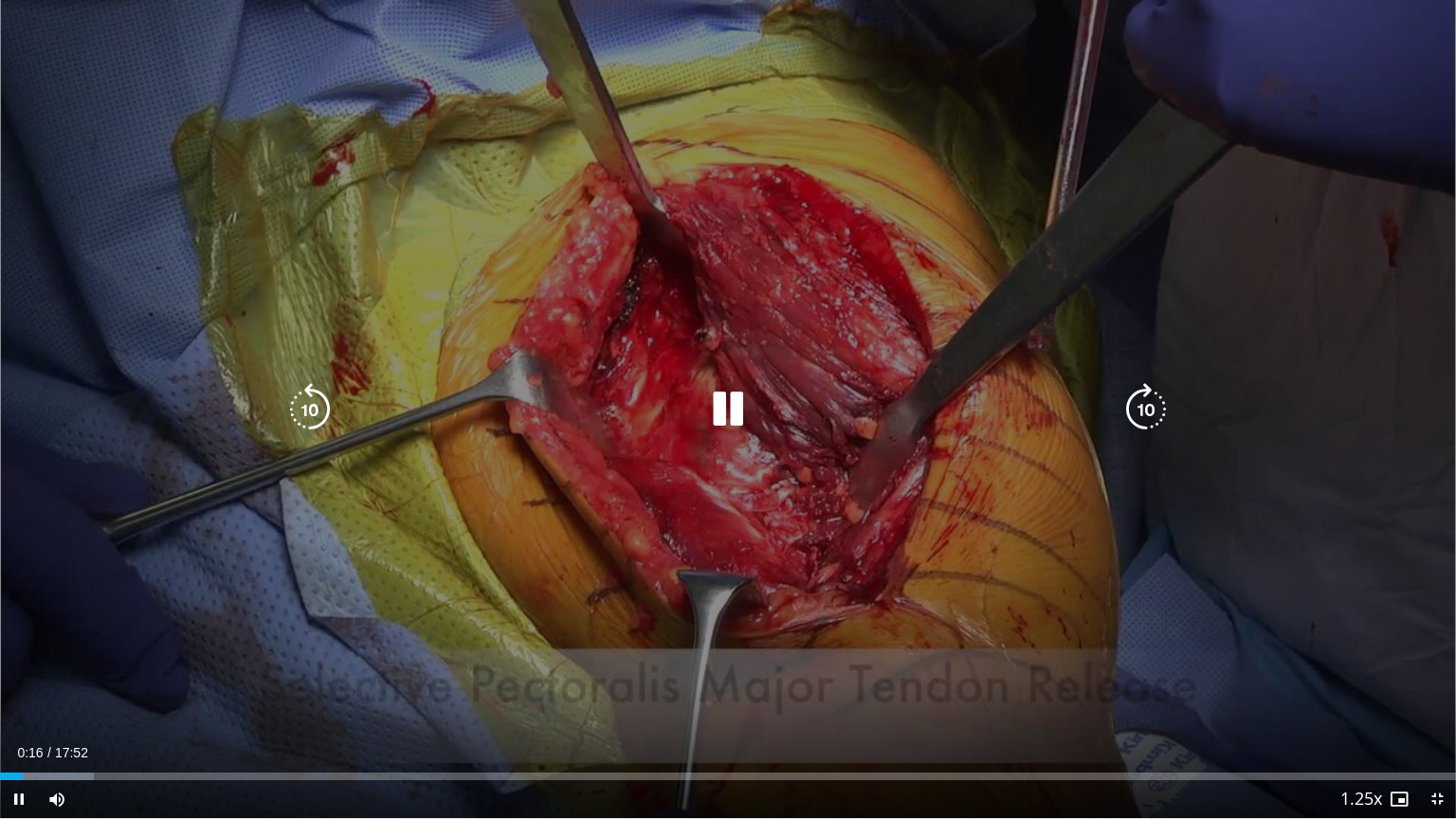 type 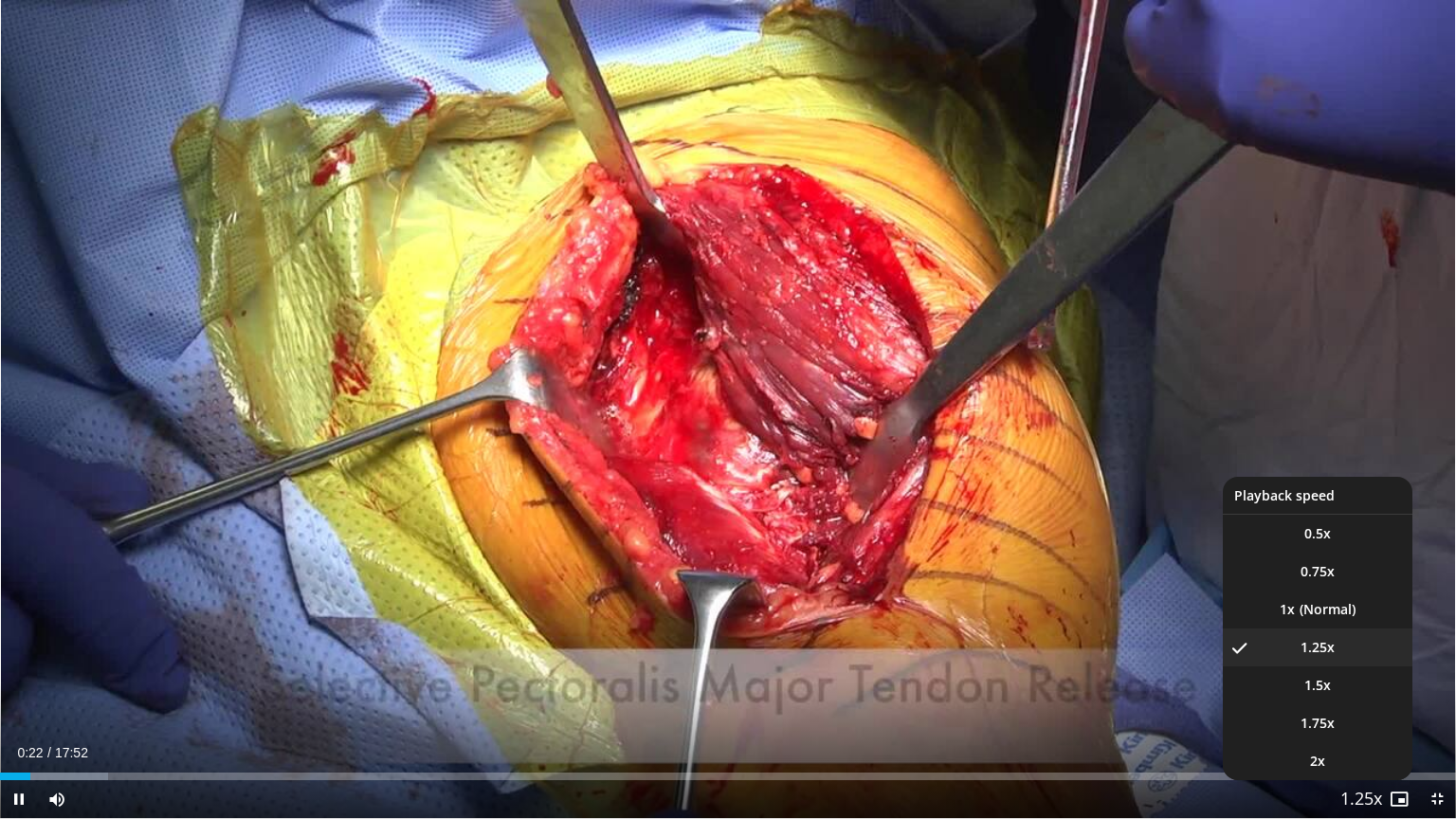 click at bounding box center [1361, 800] 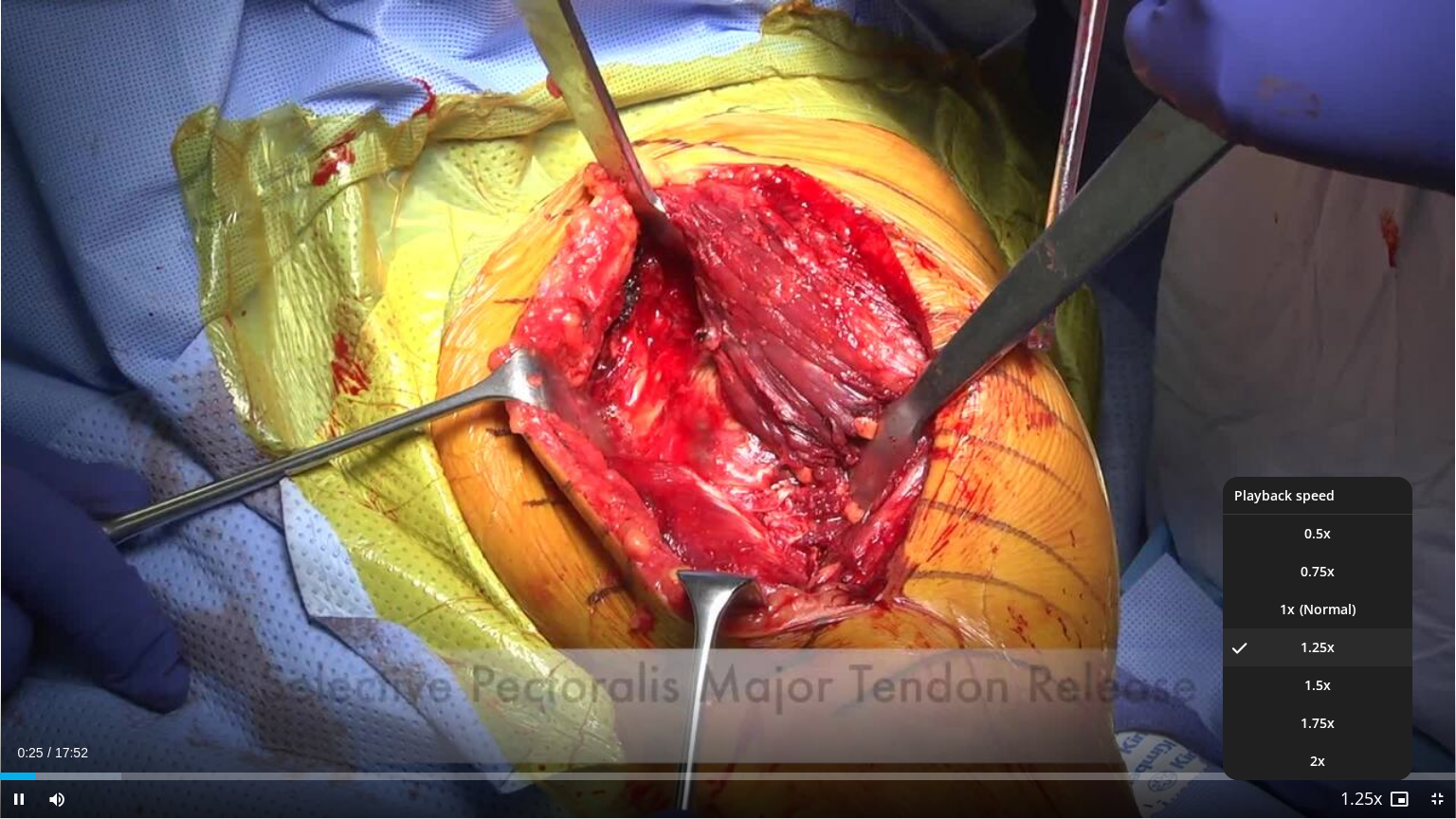 click at bounding box center (1361, 800) 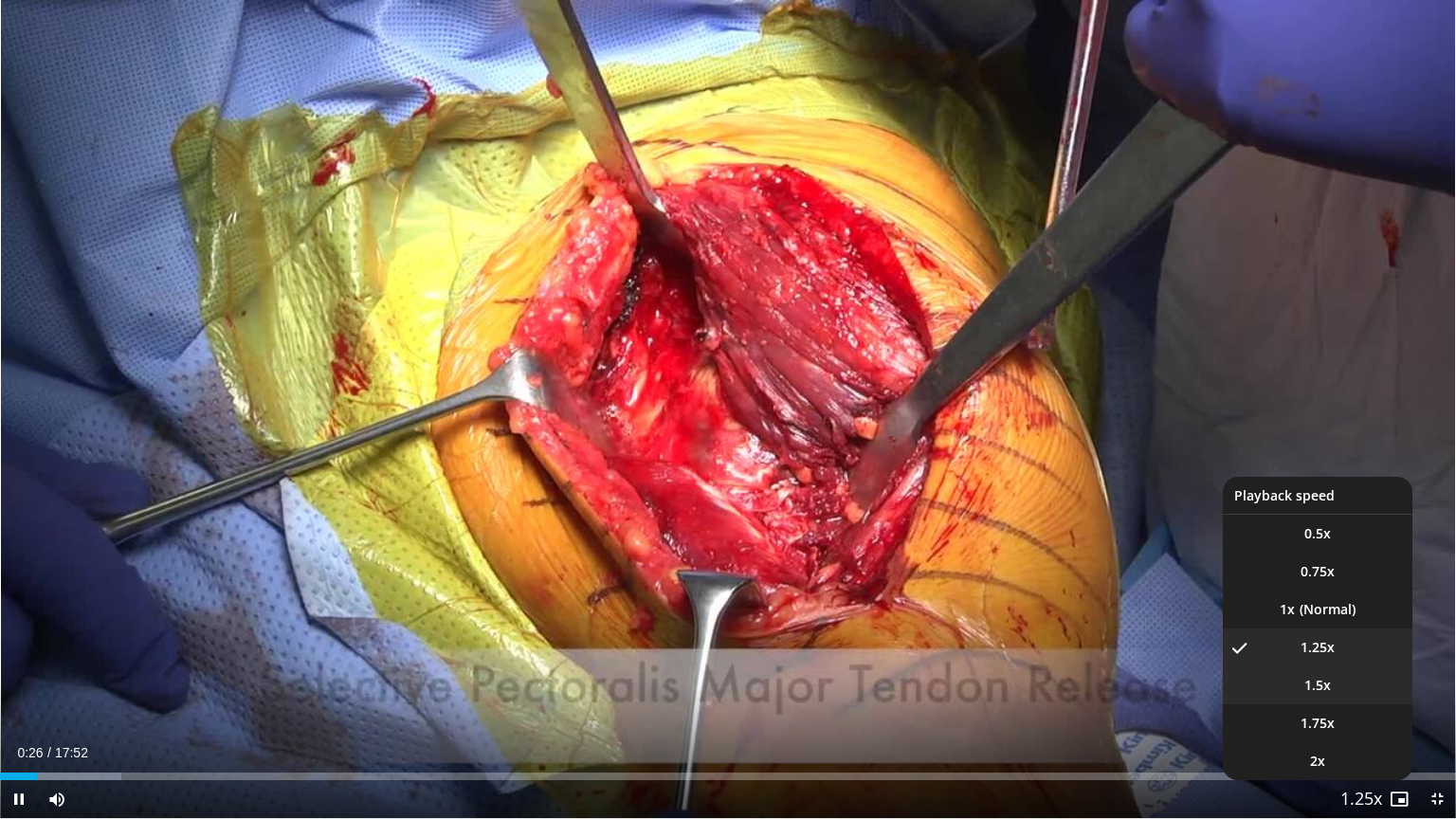 click on "1.5x" at bounding box center (1318, 685) 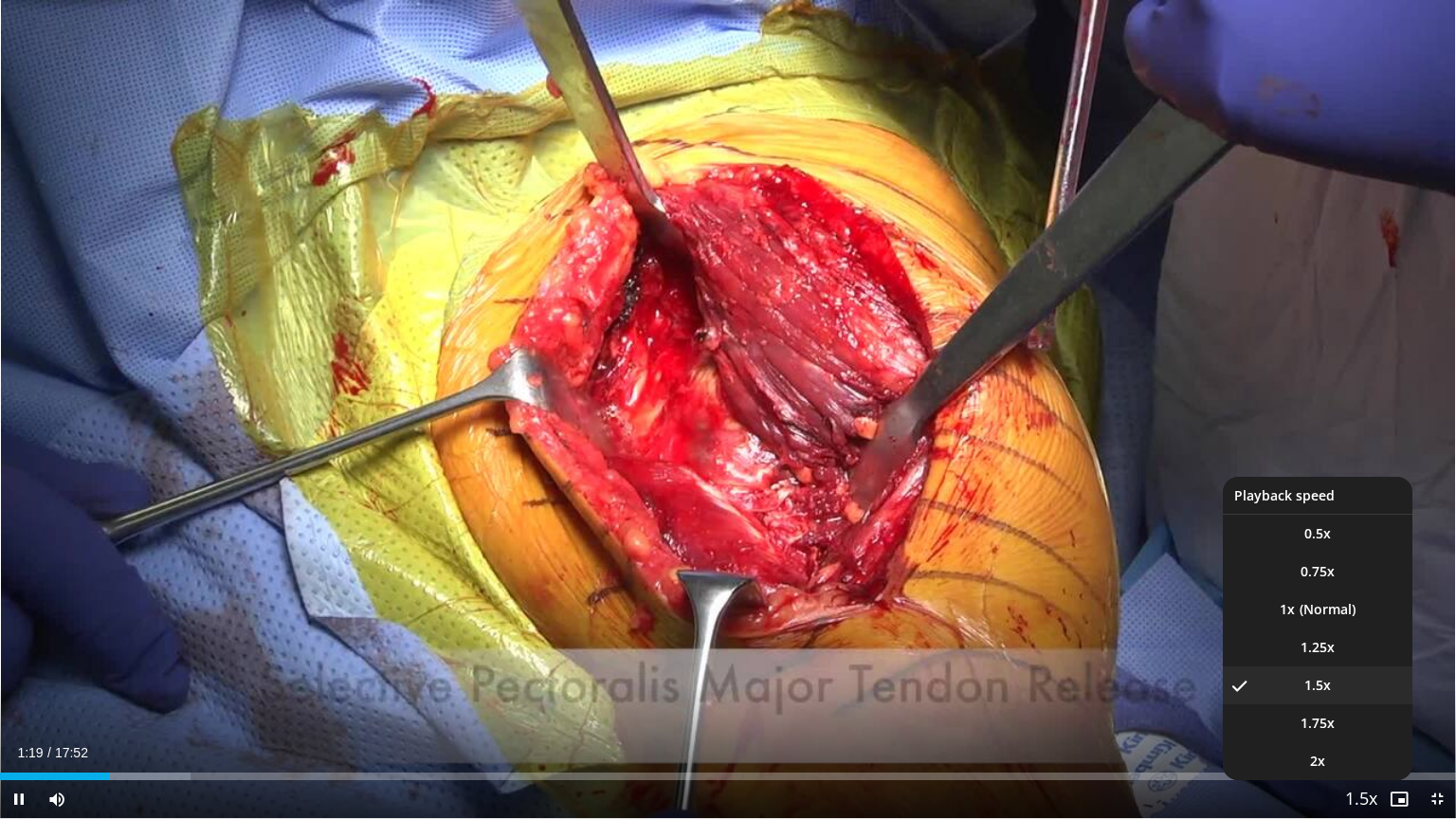 click at bounding box center [1361, 800] 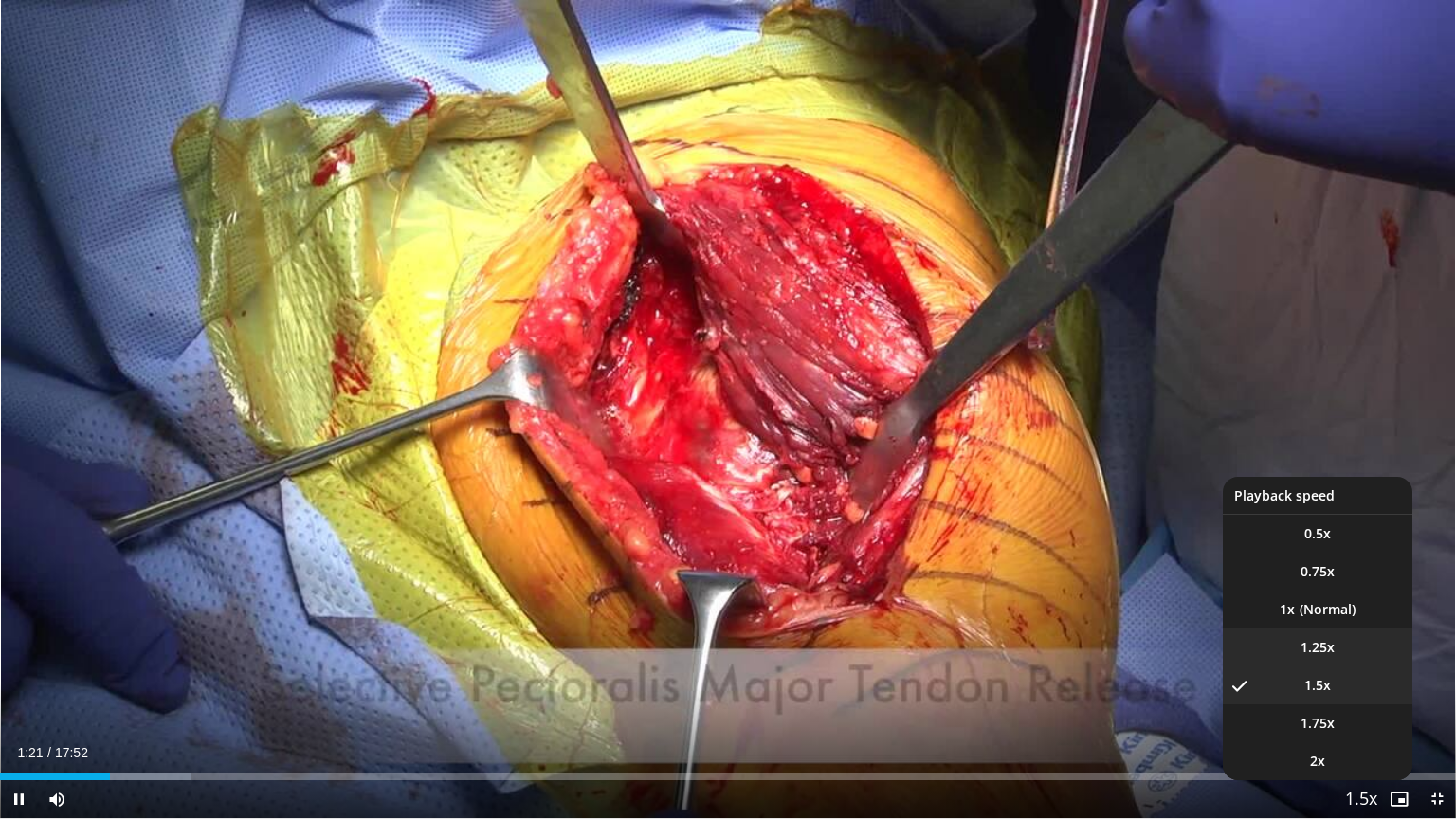 click on "1.25x" at bounding box center [1318, 647] 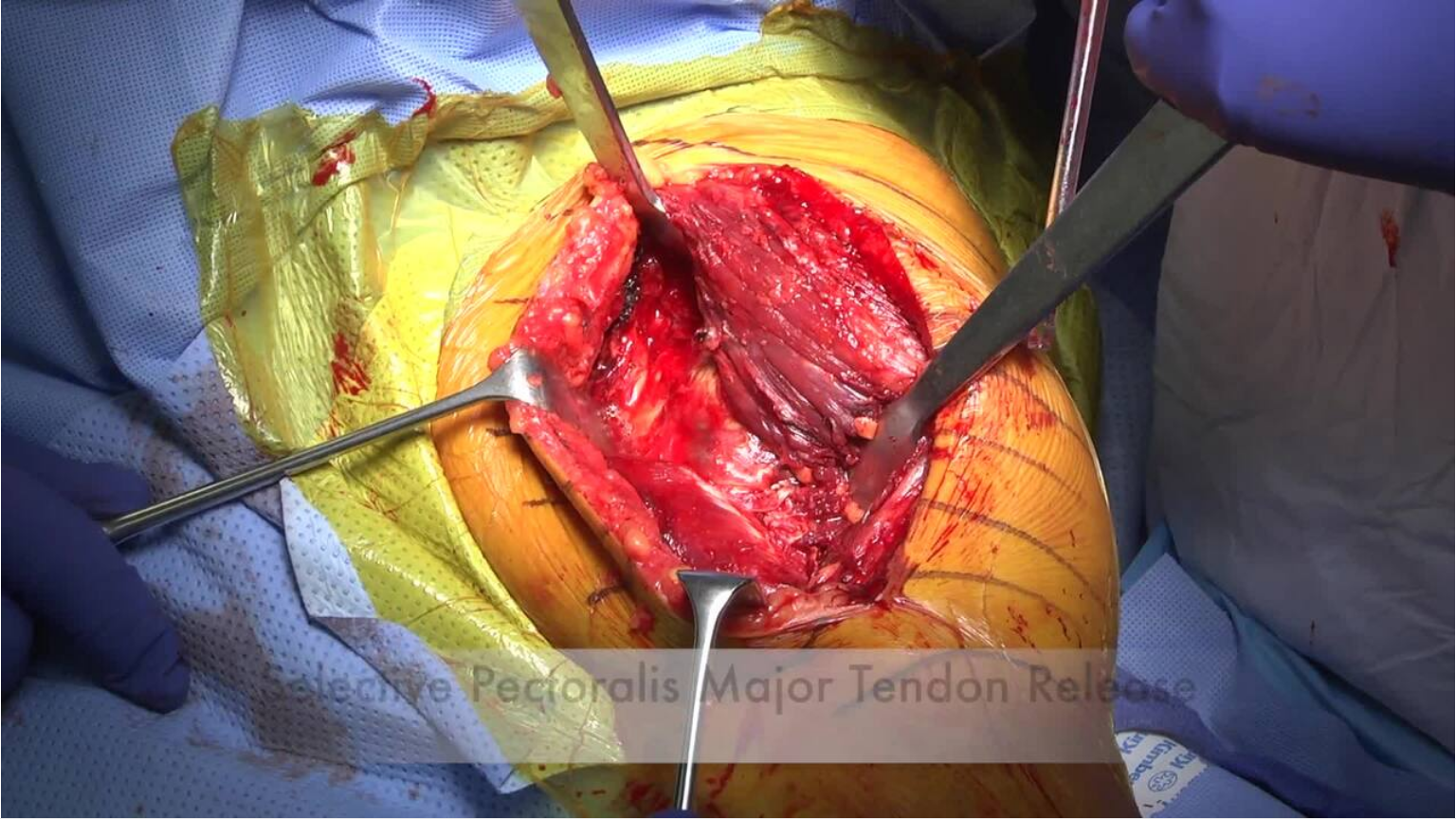 type 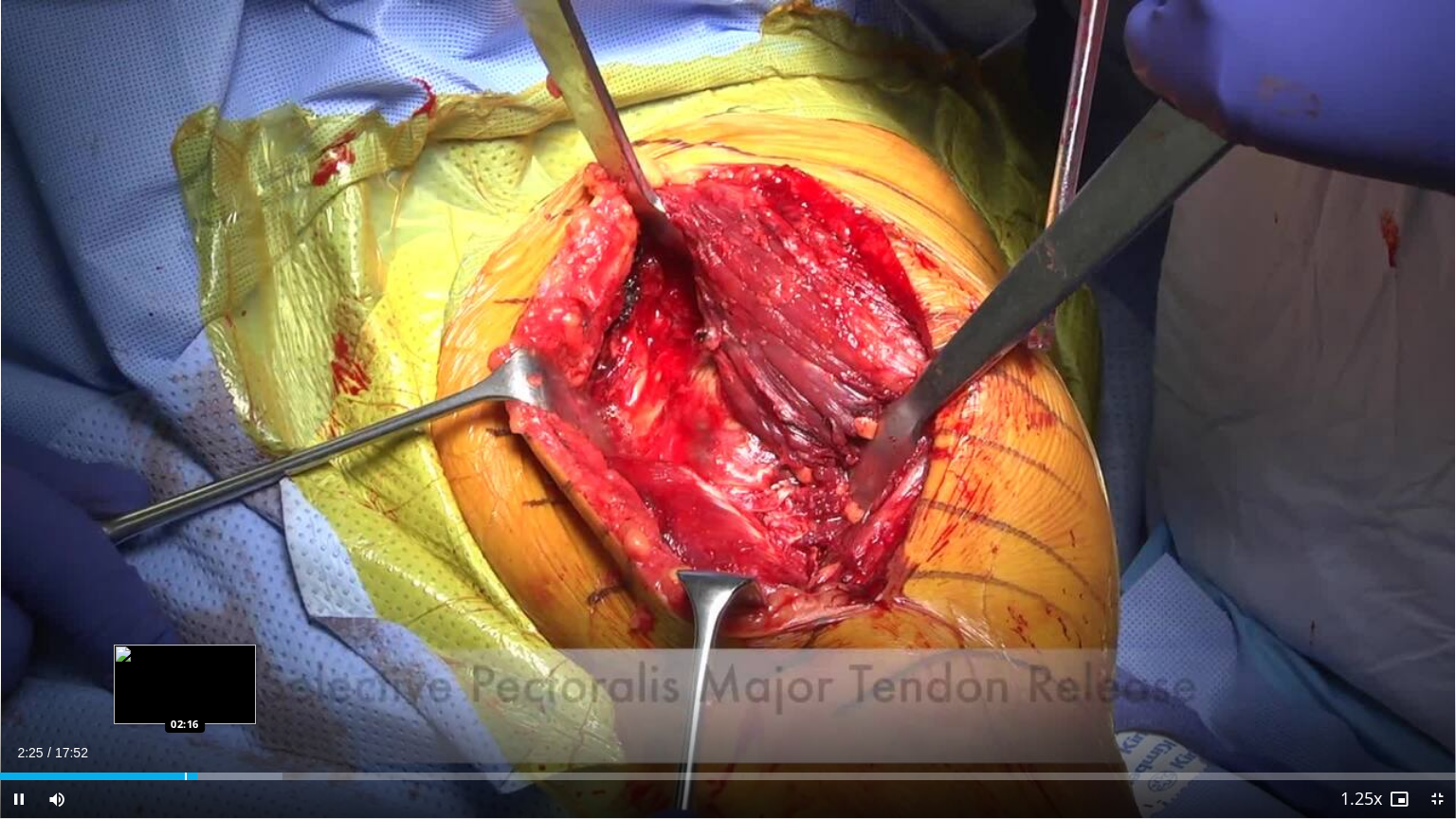 click at bounding box center [186, 776] 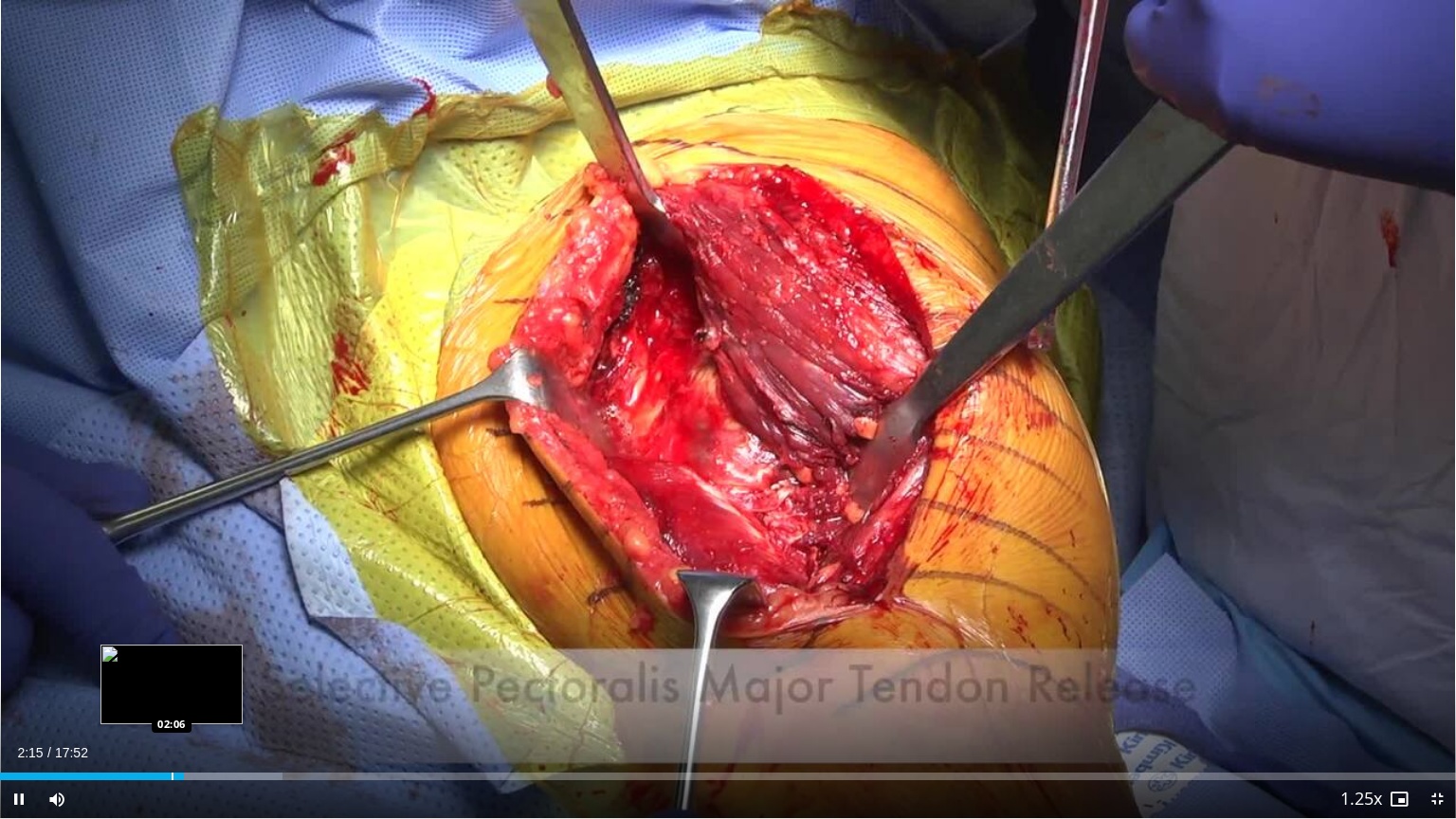 click on "Loaded :  19.42% 02:15 02:06" at bounding box center [728, 776] 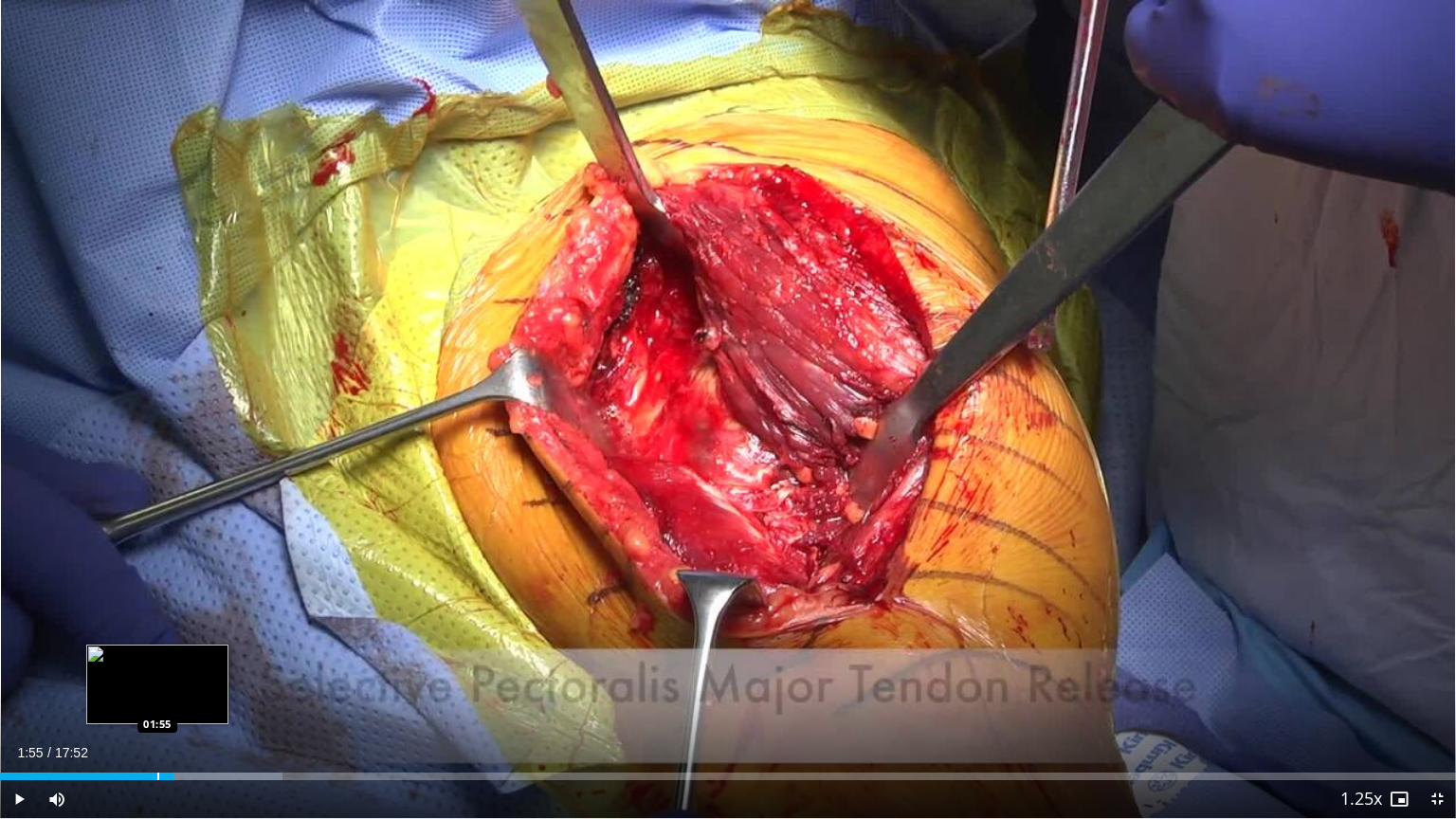 click on "Loaded :  19.42% 01:55 01:55" at bounding box center (728, 771) 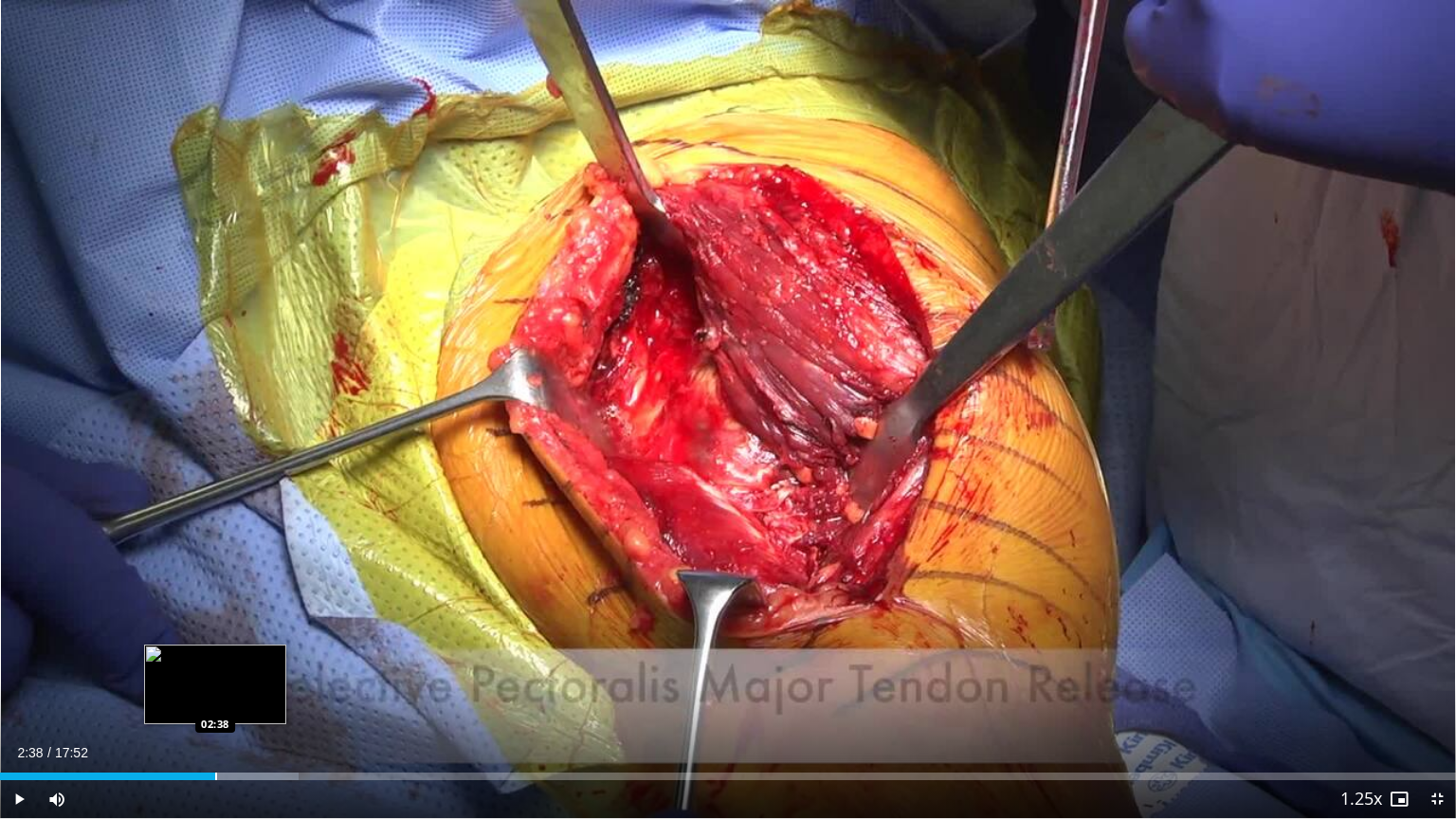 click at bounding box center (216, 776) 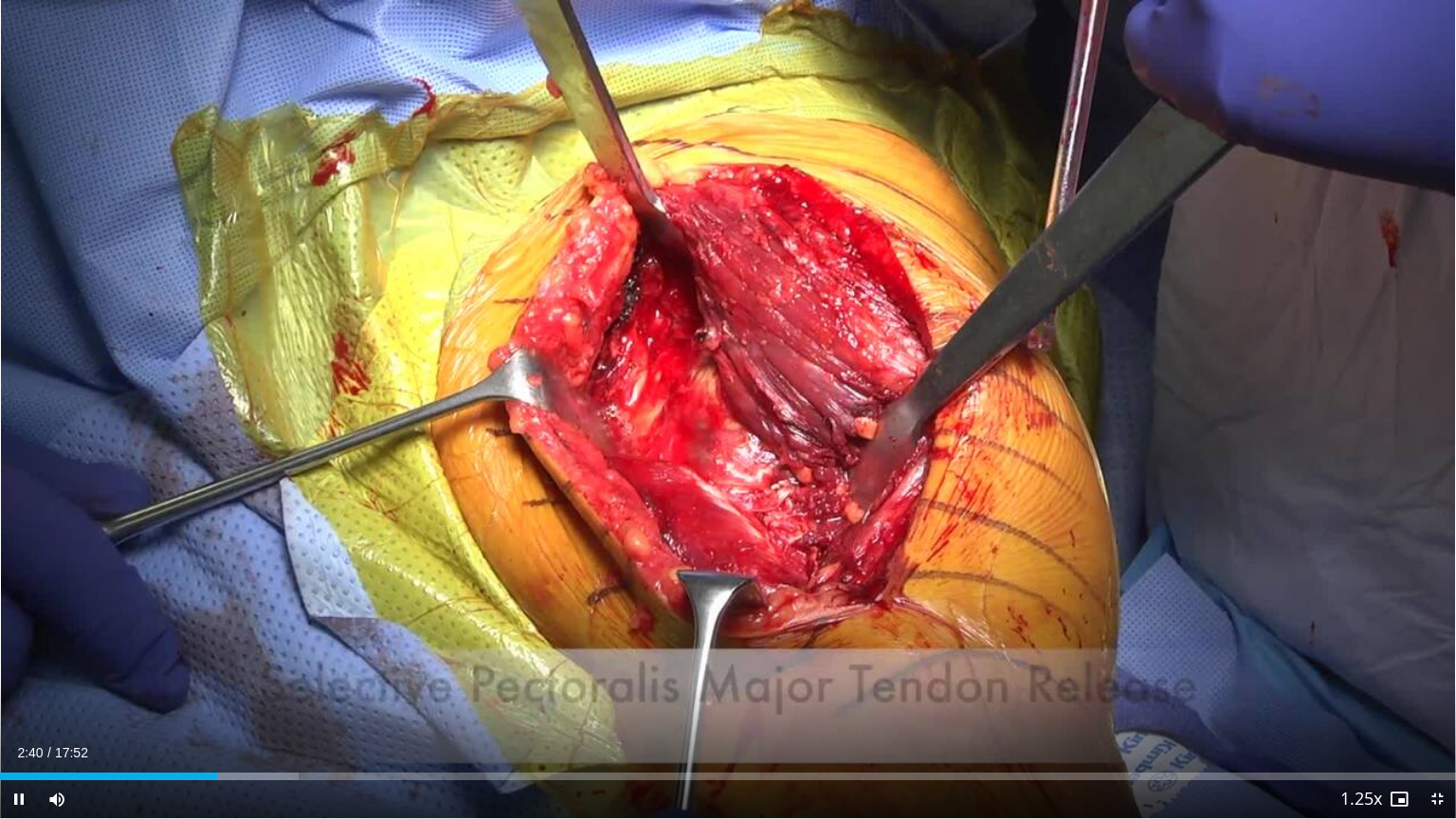click on "Current Time  2:40 / Duration  17:52 Pause Skip Backward Skip Forward Mute 19% Loaded :  20.53% 02:40 02:27 Stream Type  LIVE Seek to live, currently behind live LIVE   1.25x Playback Rate 0.5x 0.75x 1x 1.25x , selected 1.5x 1.75x 2x Chapters Chapters Descriptions descriptions off , selected Captions captions settings , opens captions settings dialog captions off , selected Audio Track en (Main) , selected Exit Fullscreen Enable picture-in-picture mode" at bounding box center (728, 799) 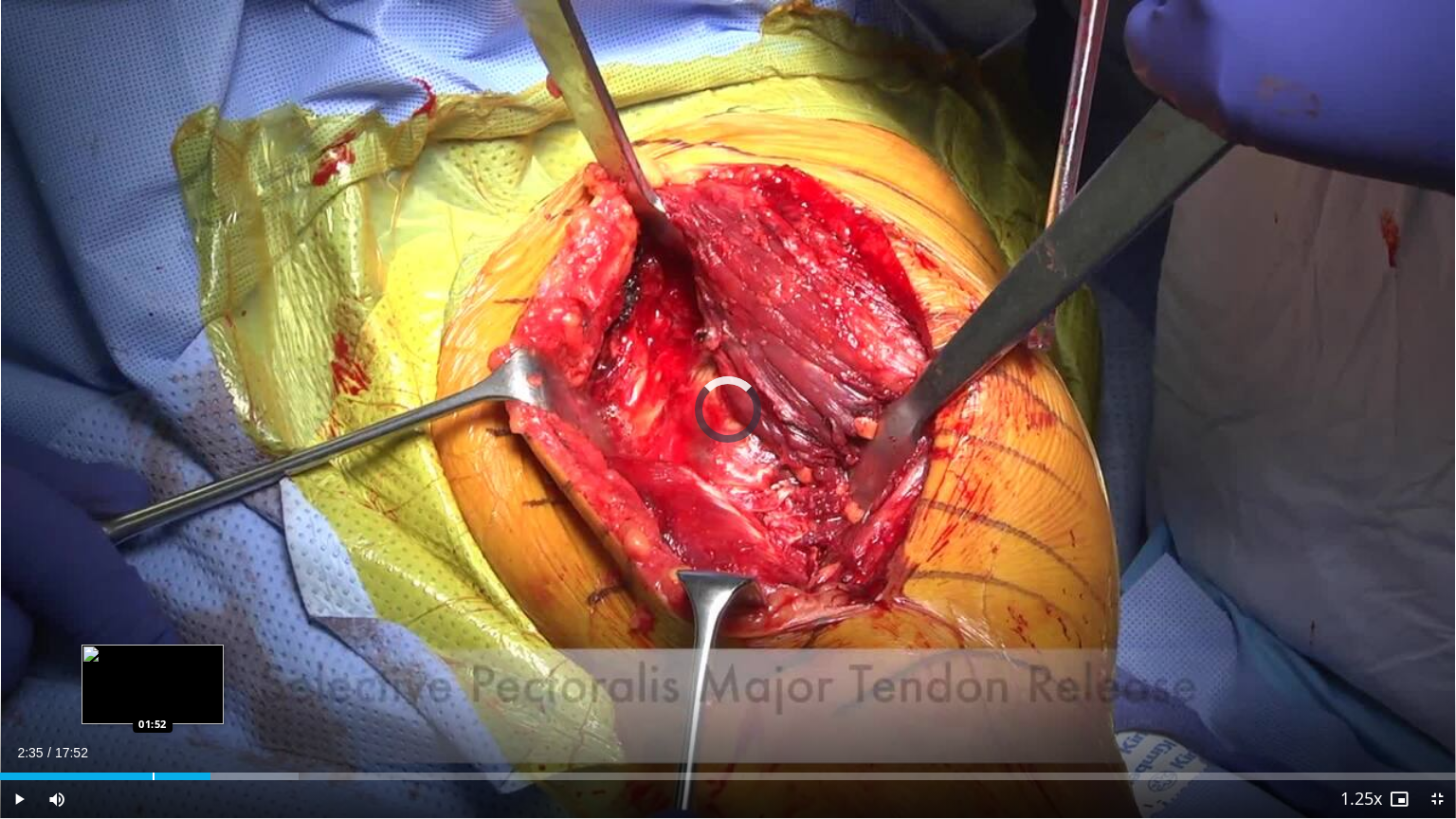click at bounding box center [154, 776] 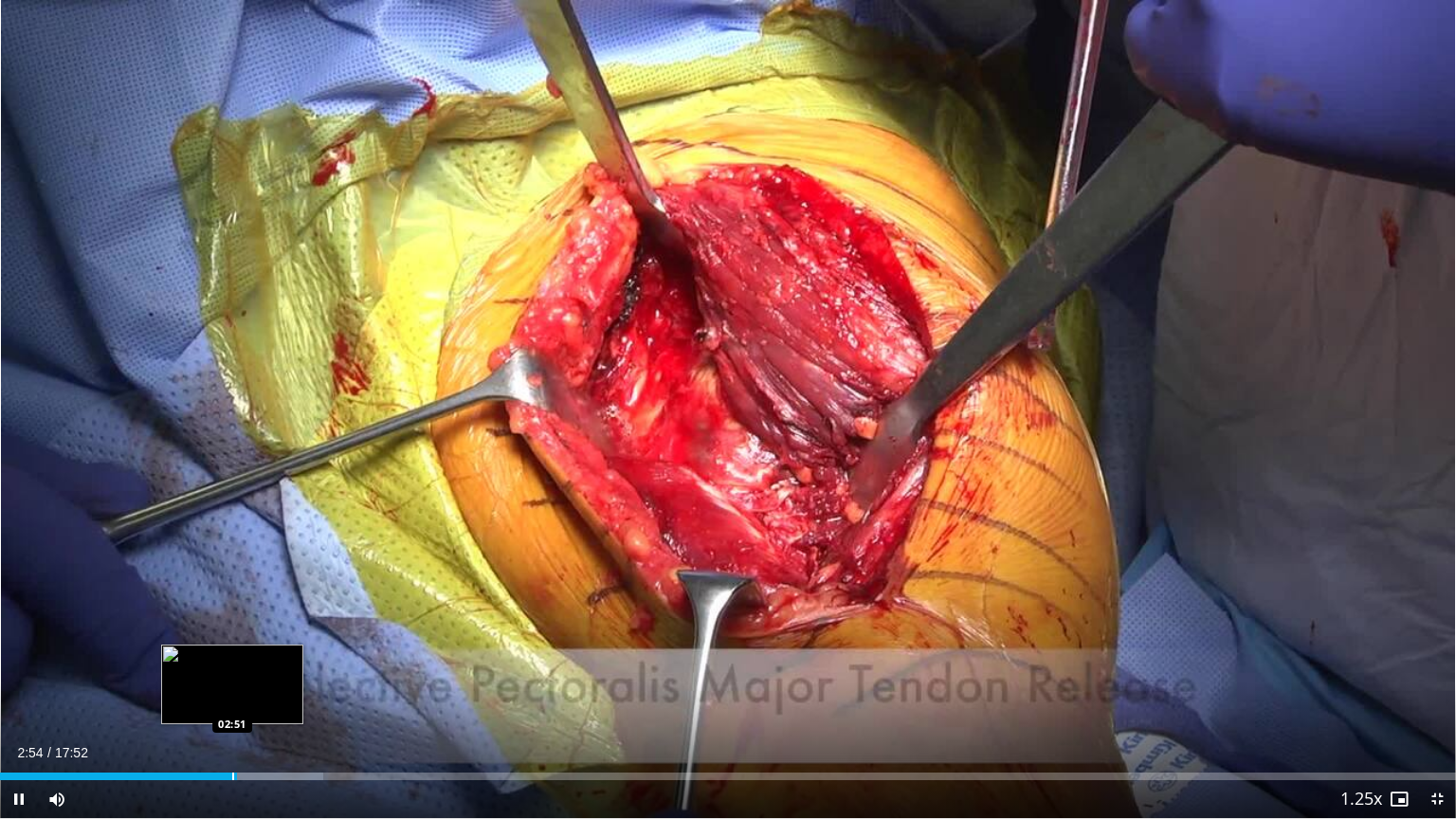 click on "02:54" at bounding box center [118, 776] 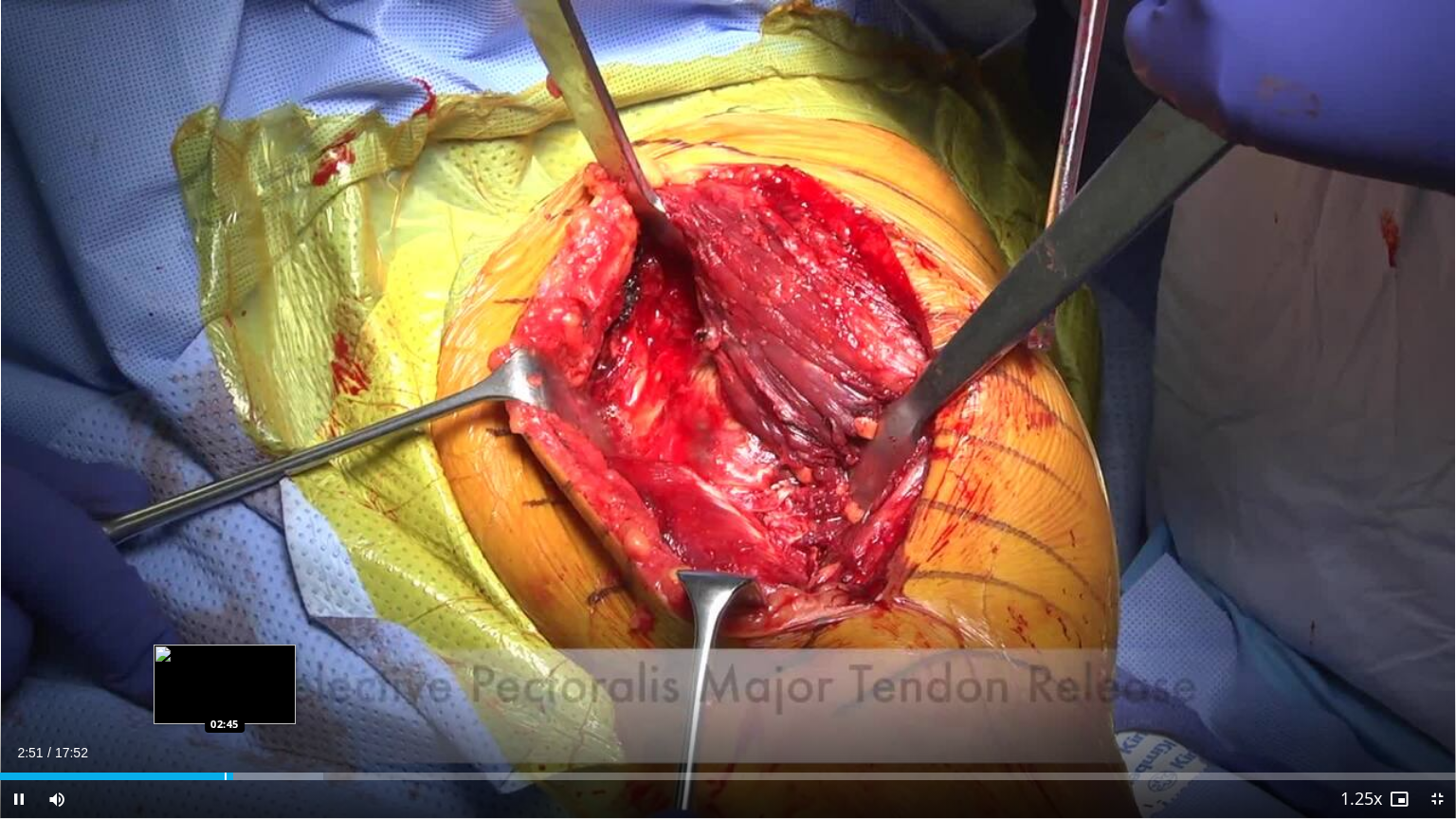 click on "Loaded :  22.19% 02:51 02:45" at bounding box center [728, 776] 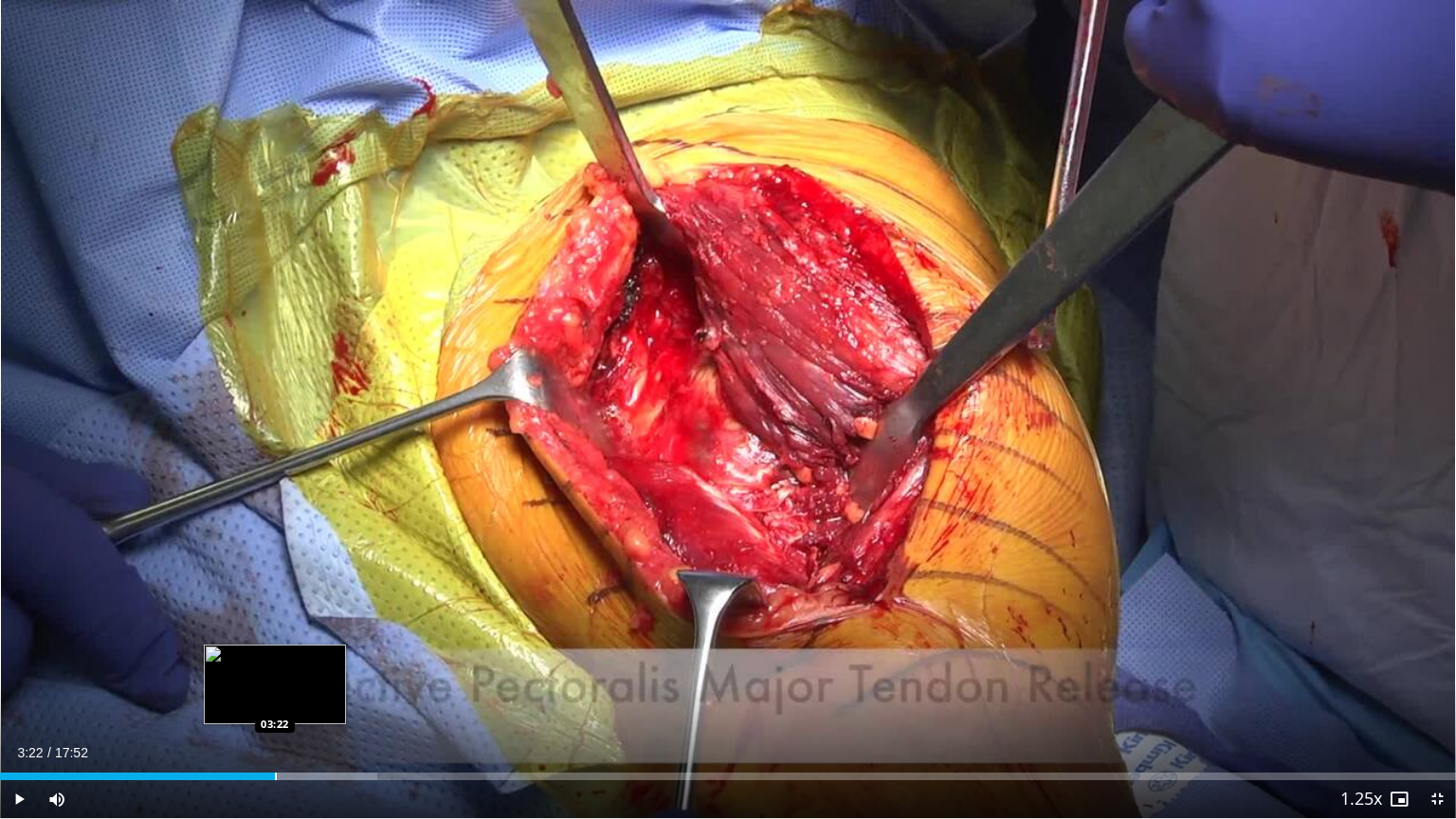 click on "Loaded :  25.89% 03:22 03:22" at bounding box center [728, 771] 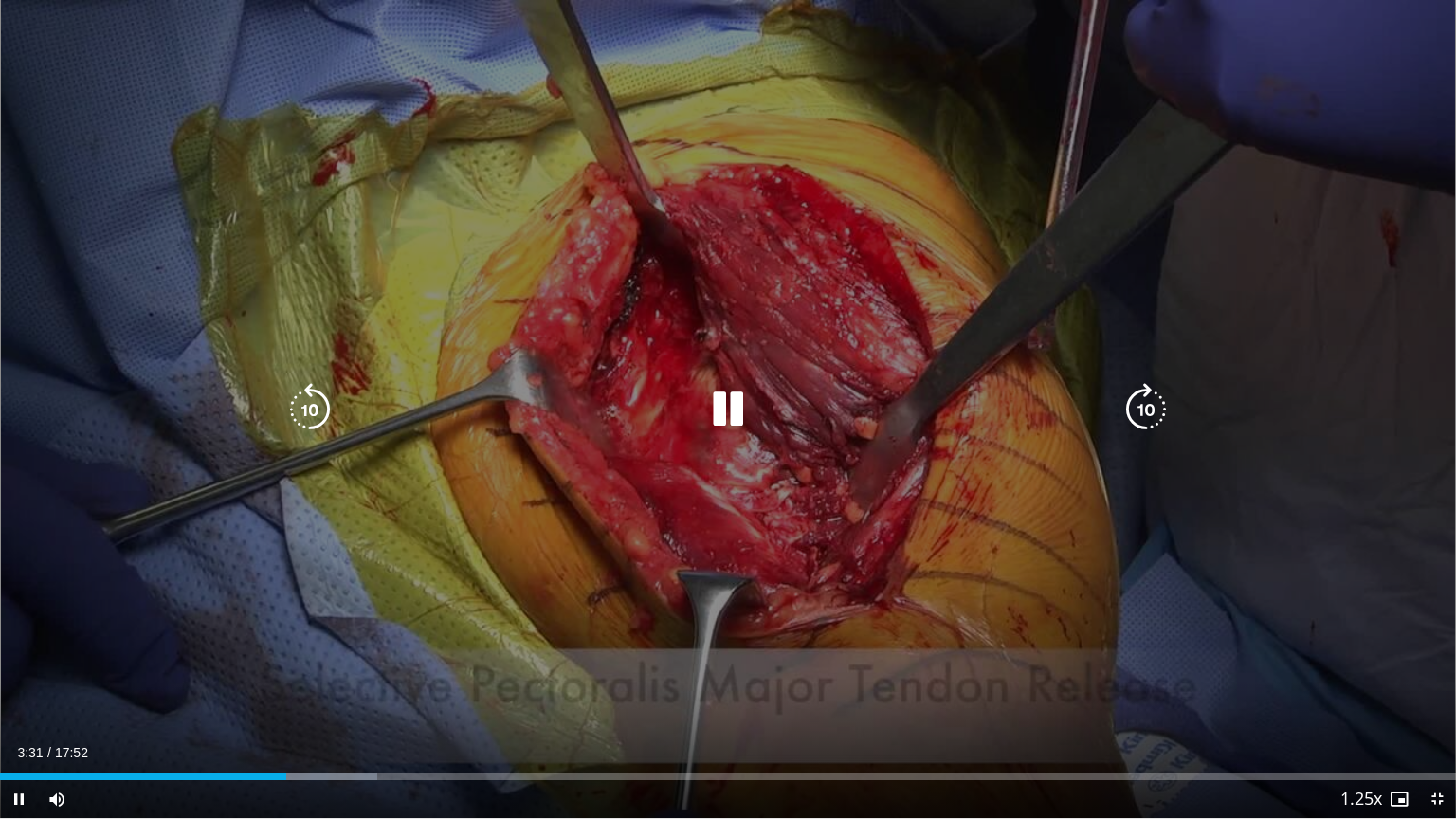 click at bounding box center (728, 410) 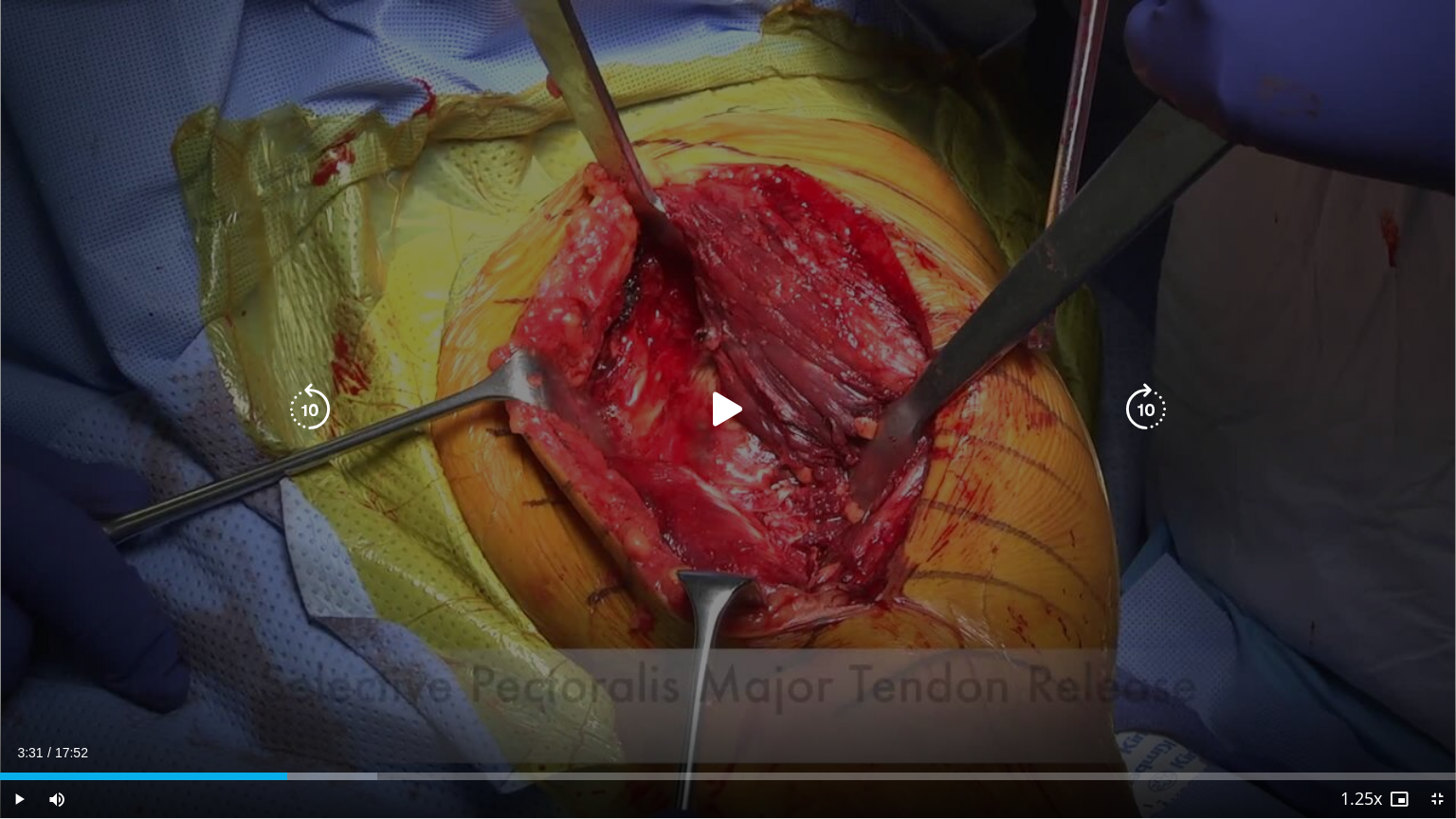 click at bounding box center [728, 410] 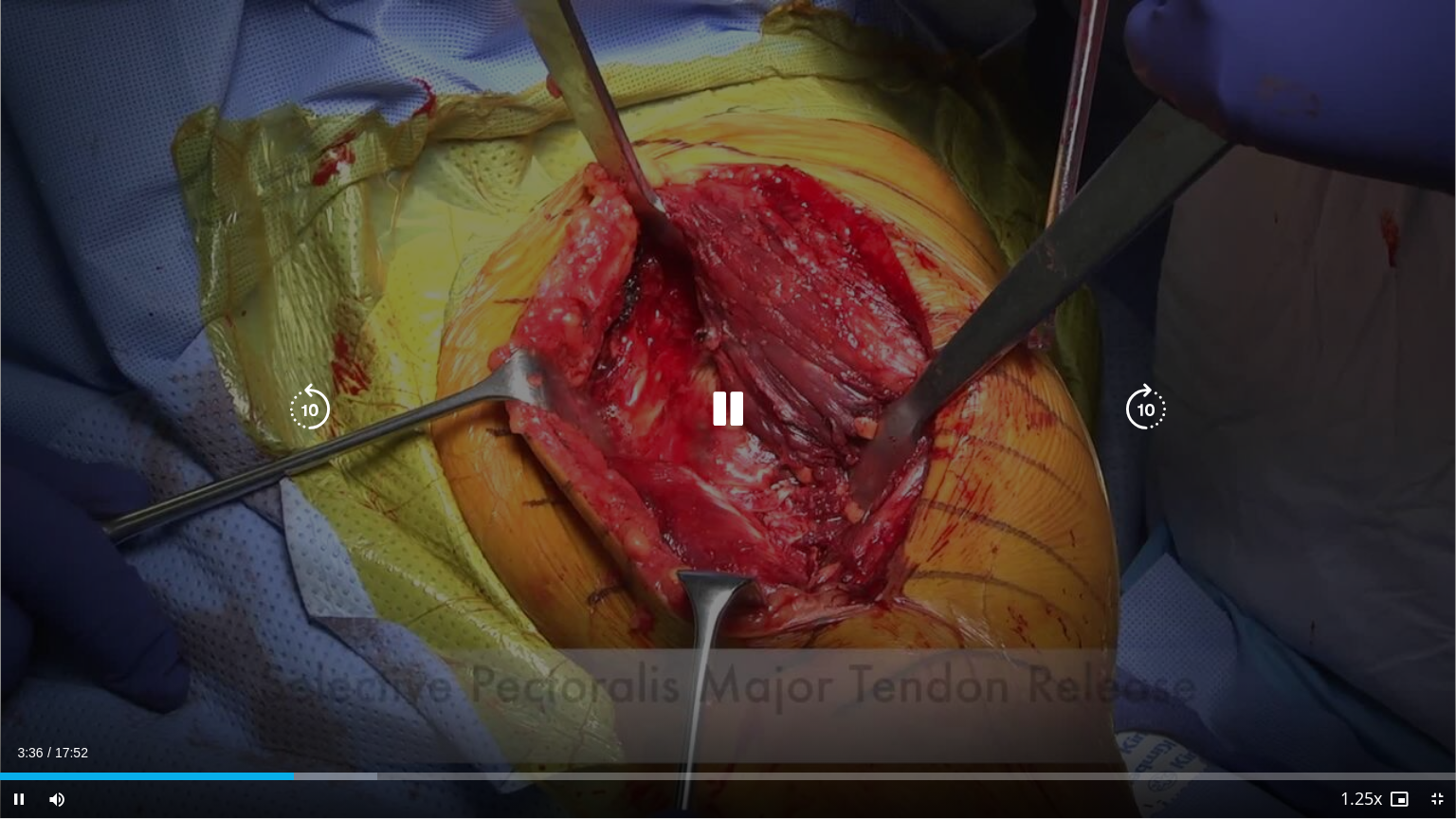 click at bounding box center (728, 410) 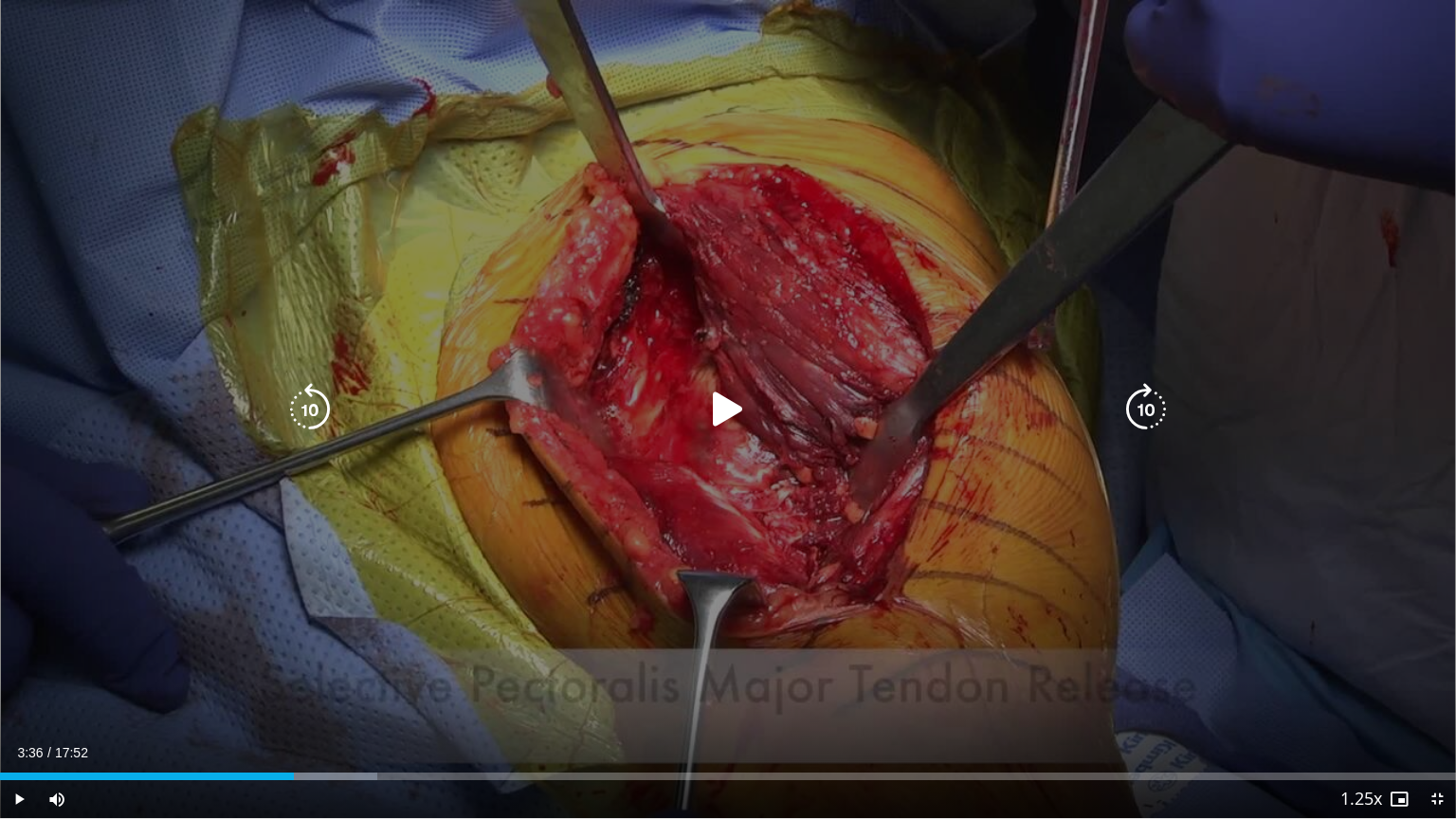 click at bounding box center [728, 410] 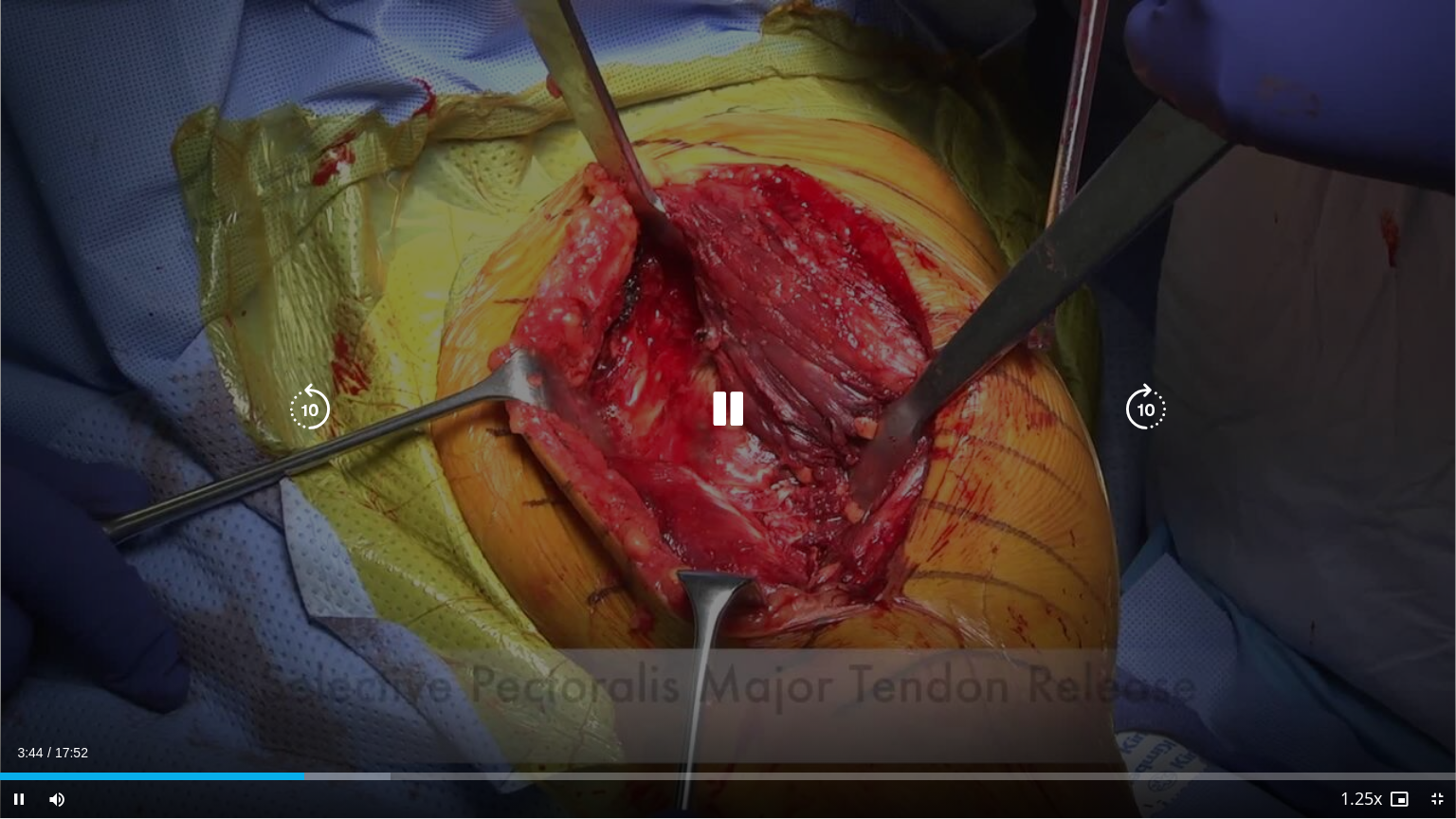 click at bounding box center (728, 410) 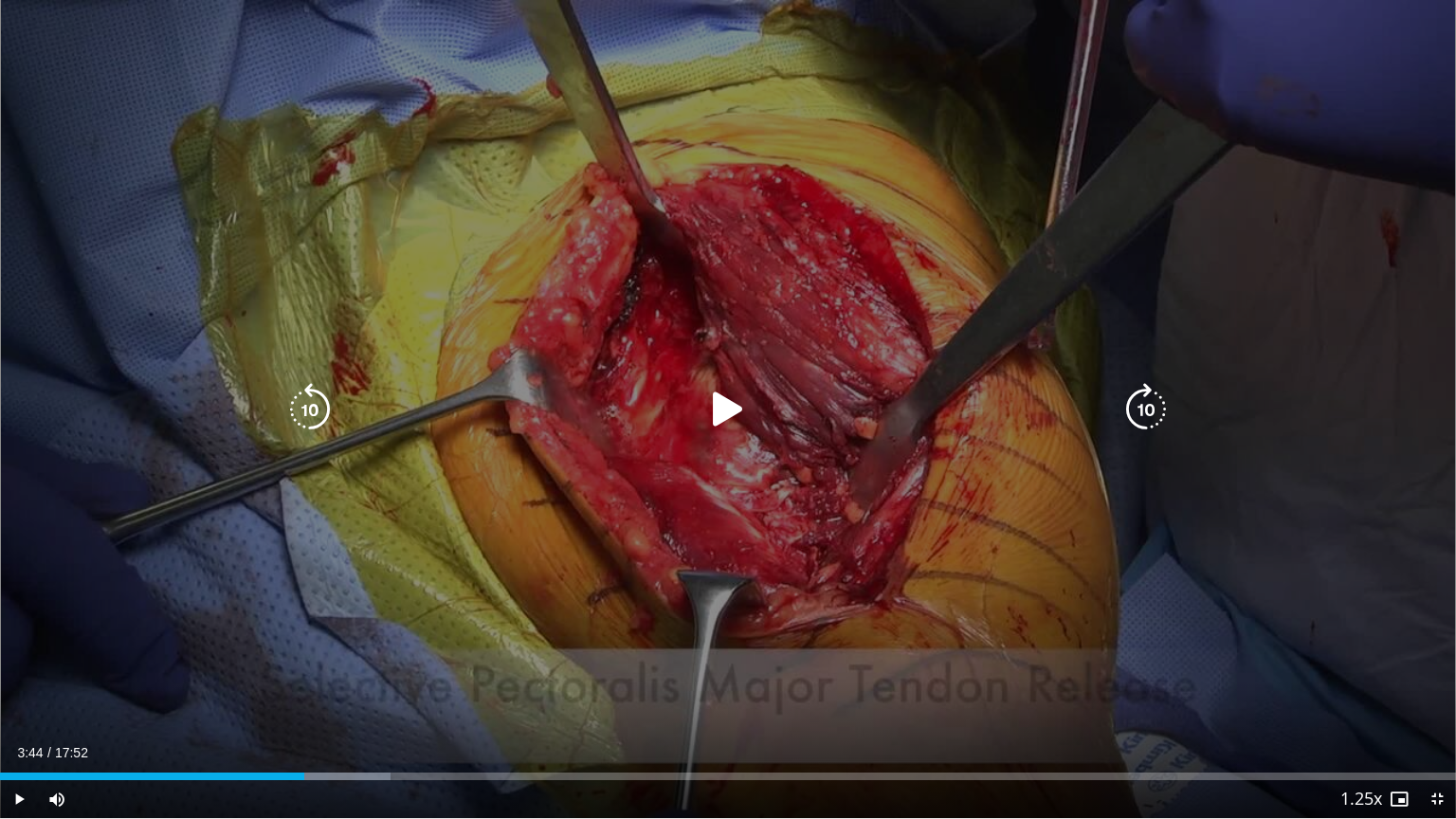 click at bounding box center (728, 410) 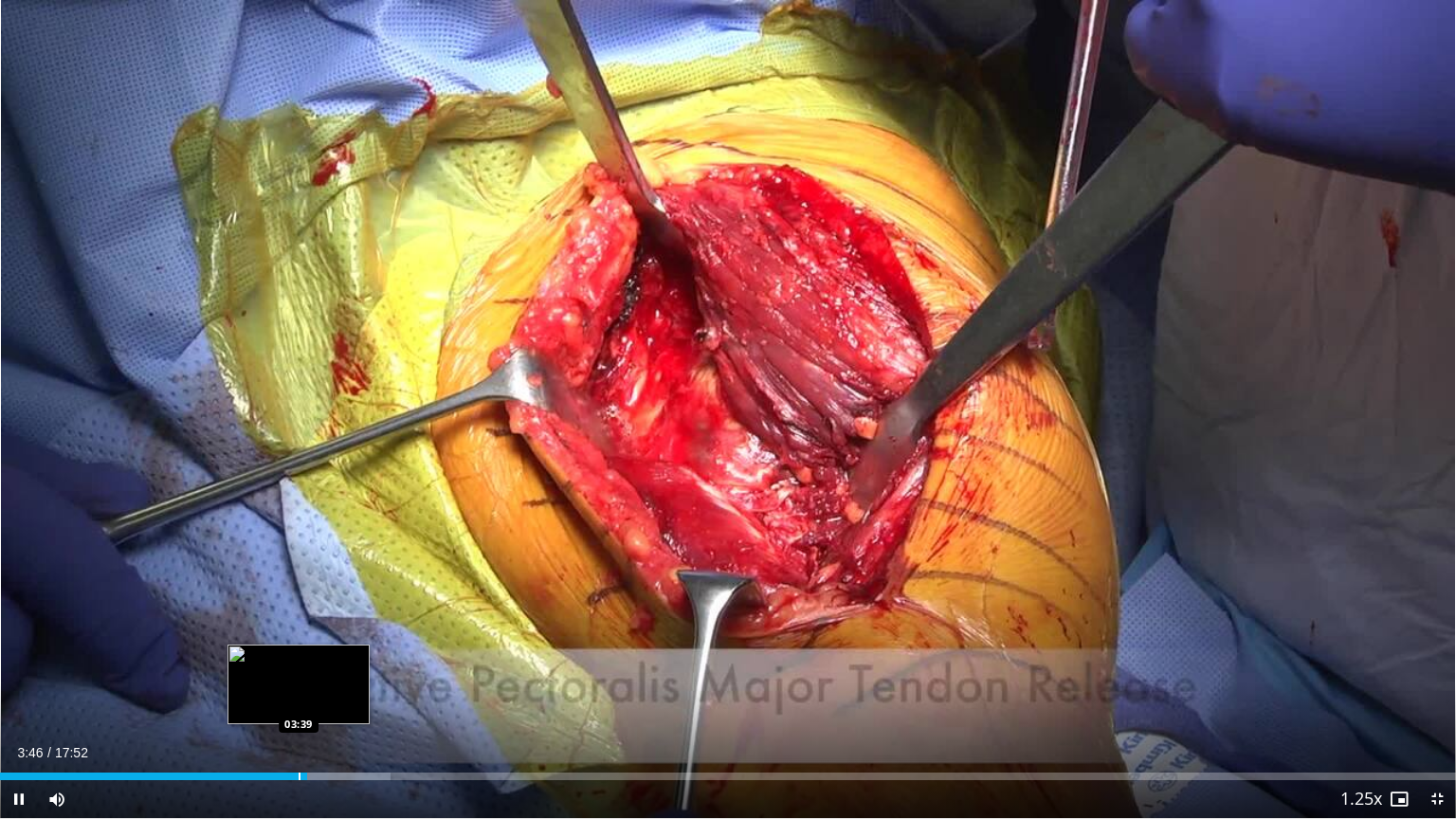 click on "Loaded :  26.81% 03:46 03:39" at bounding box center [728, 771] 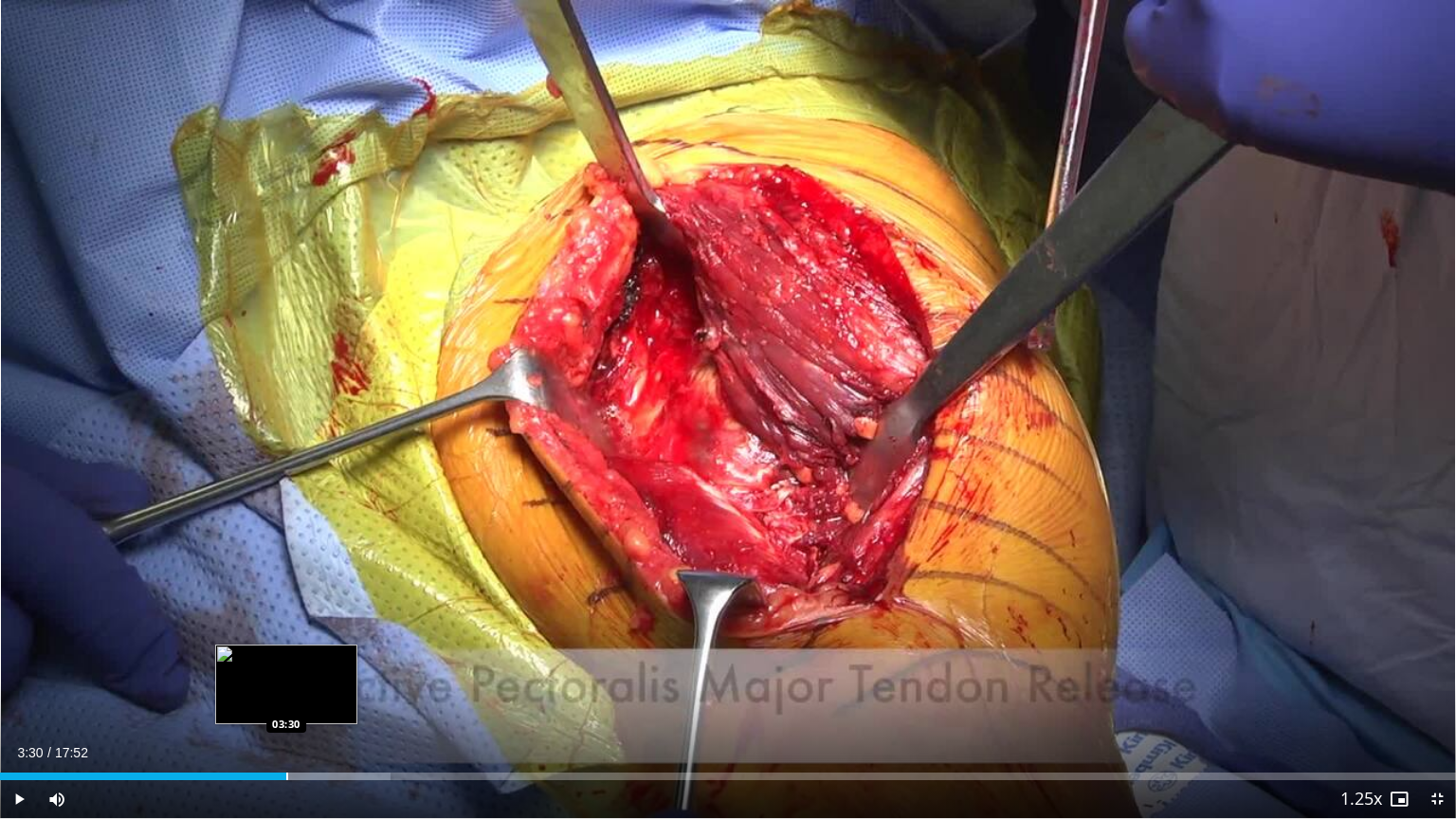 click at bounding box center (287, 776) 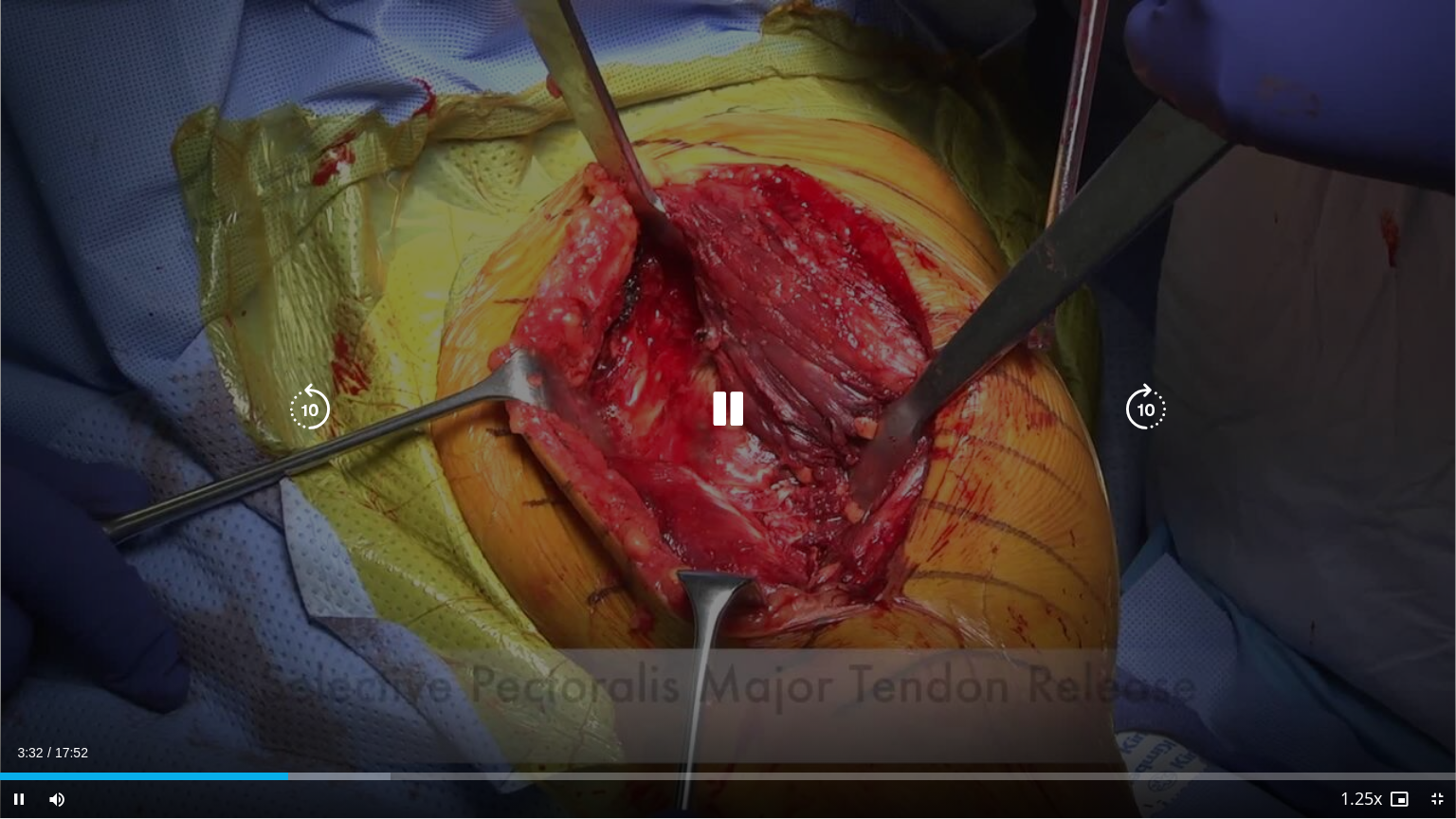 click on "10 seconds
Tap to unmute" at bounding box center [728, 409] 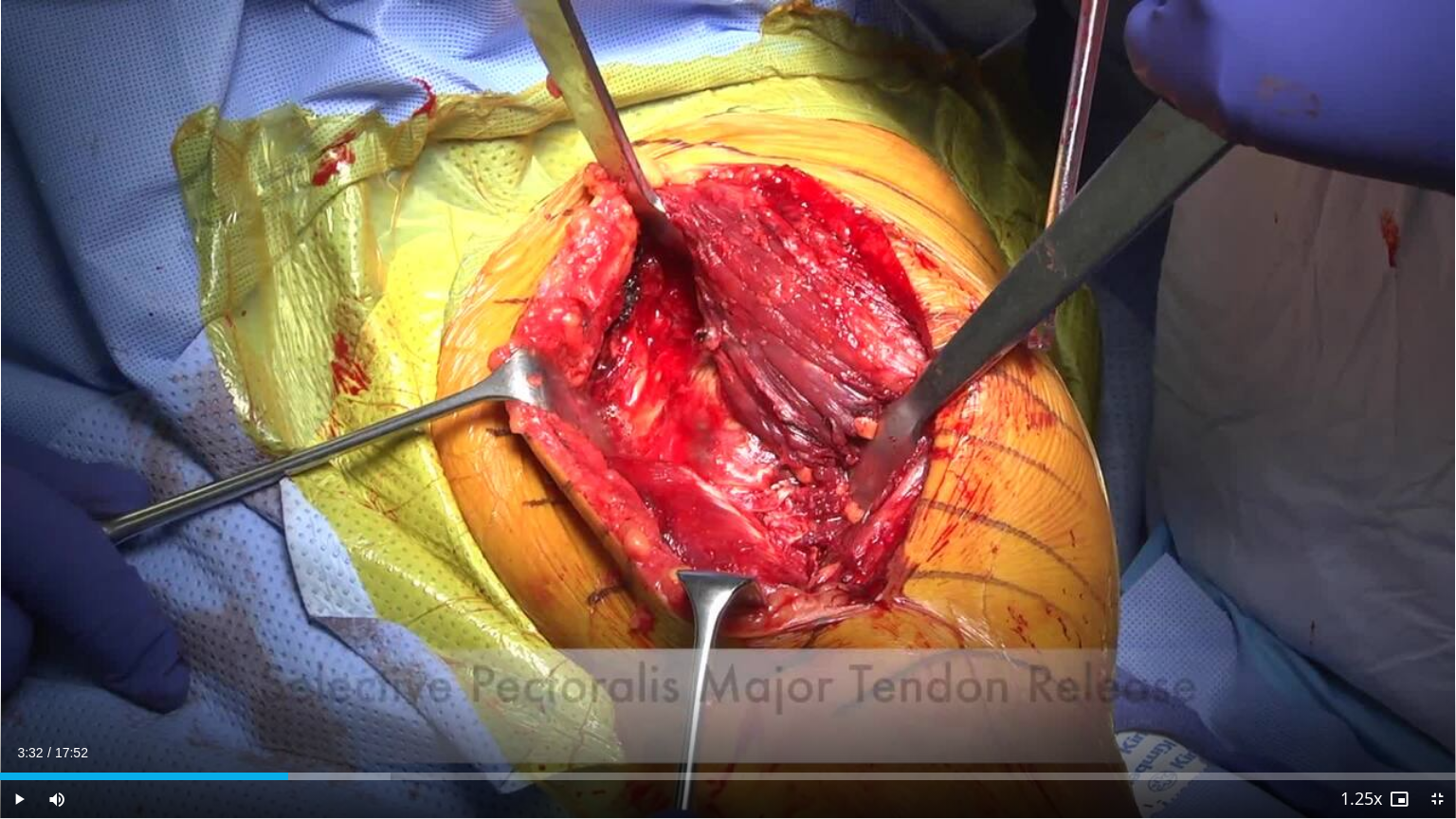 click on "10 seconds
Tap to unmute" at bounding box center [728, 409] 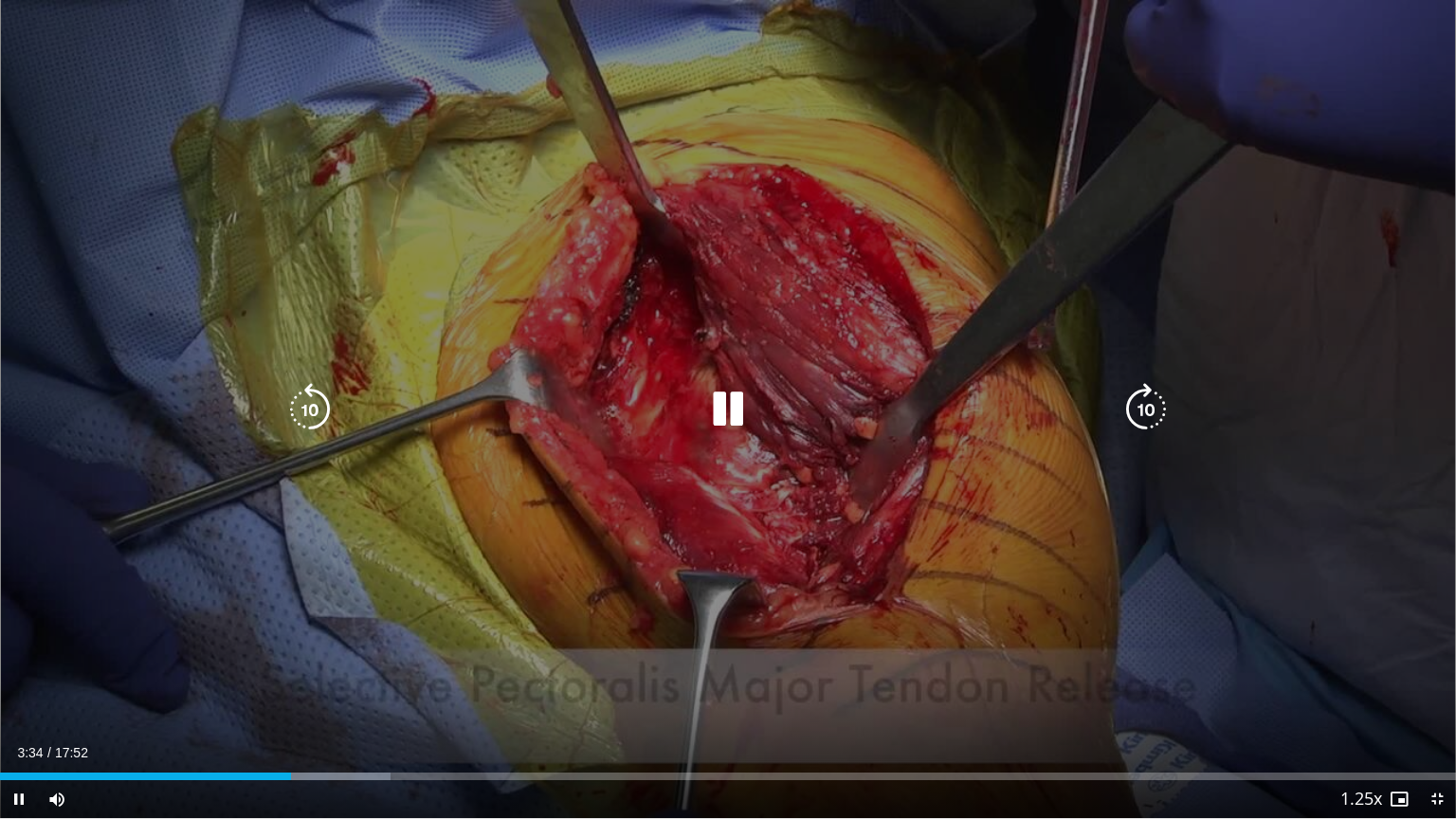 click on "10 seconds
Tap to unmute" at bounding box center [728, 409] 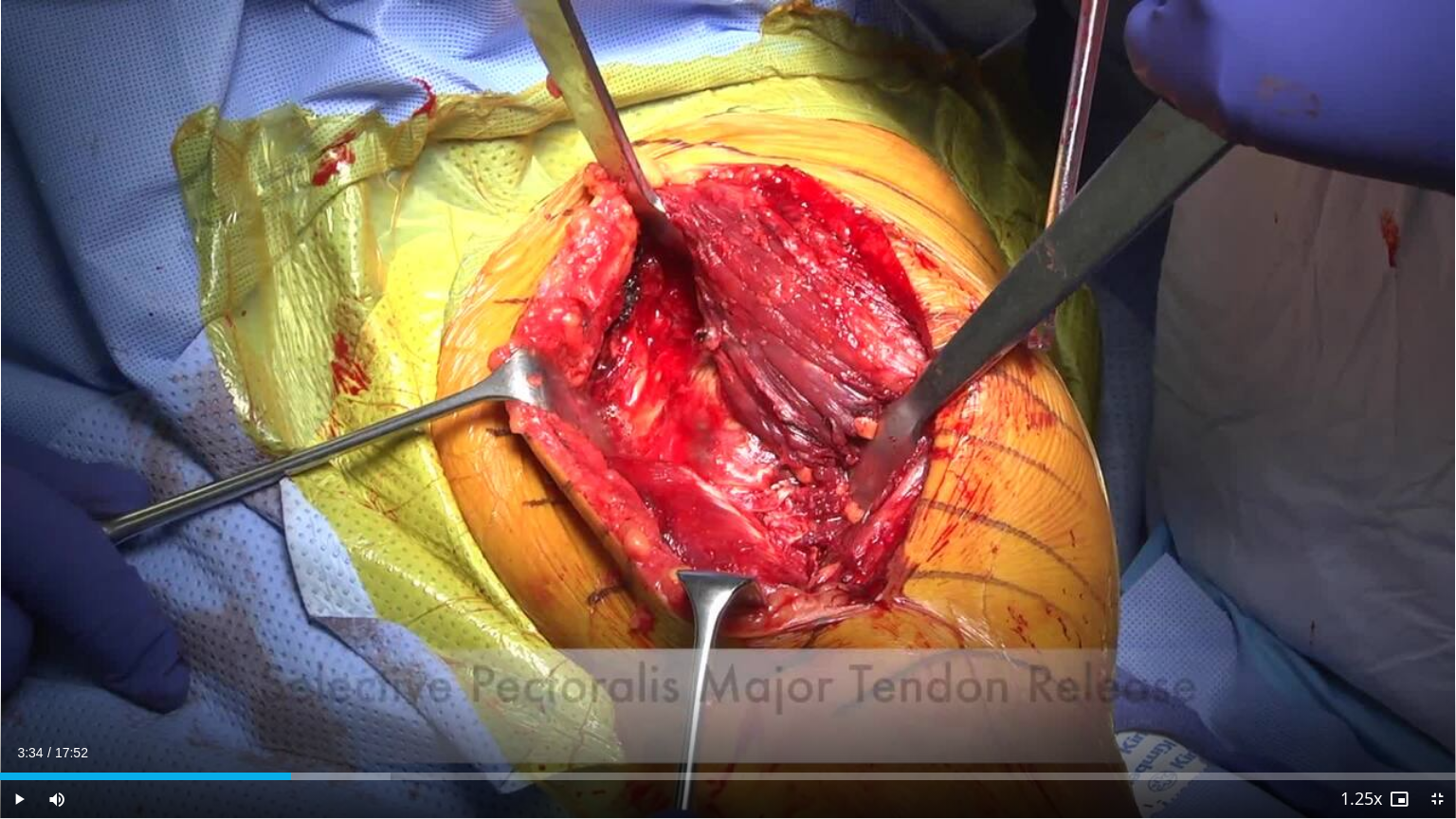 click on "10 seconds
Tap to unmute" at bounding box center [728, 409] 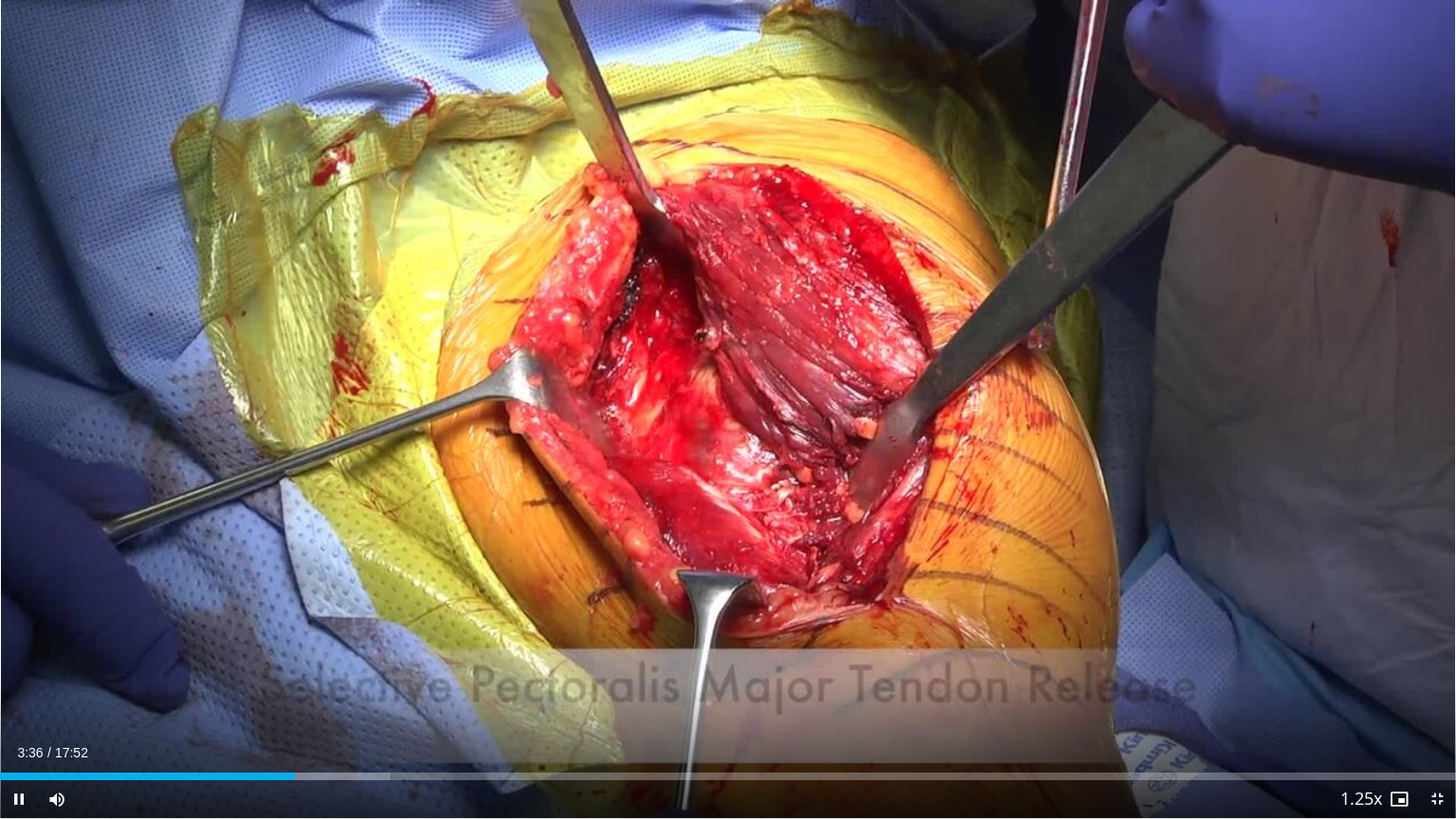 click on "10 seconds
Tap to unmute" at bounding box center [728, 409] 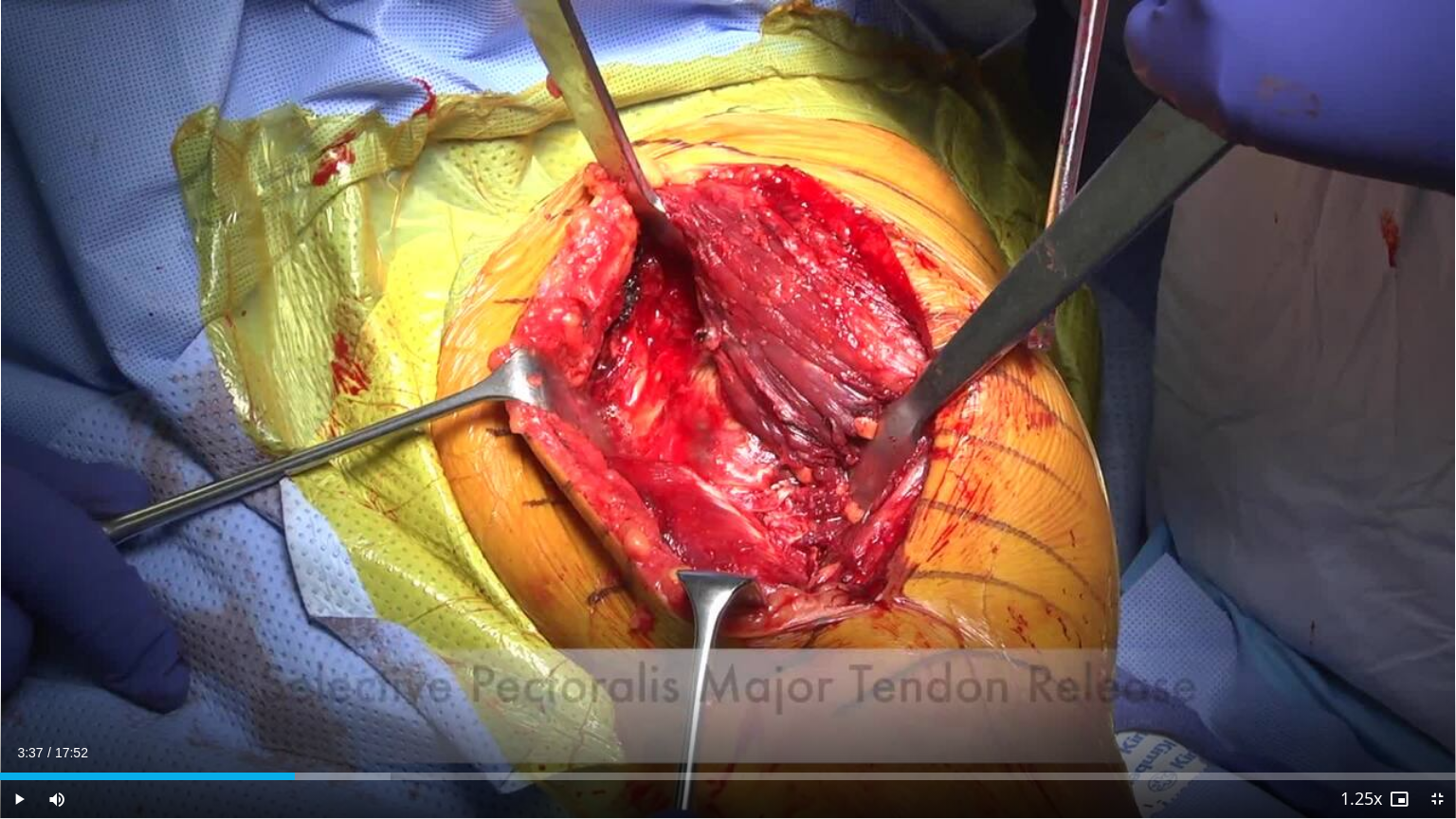 click on "10 seconds
Tap to unmute" at bounding box center [728, 409] 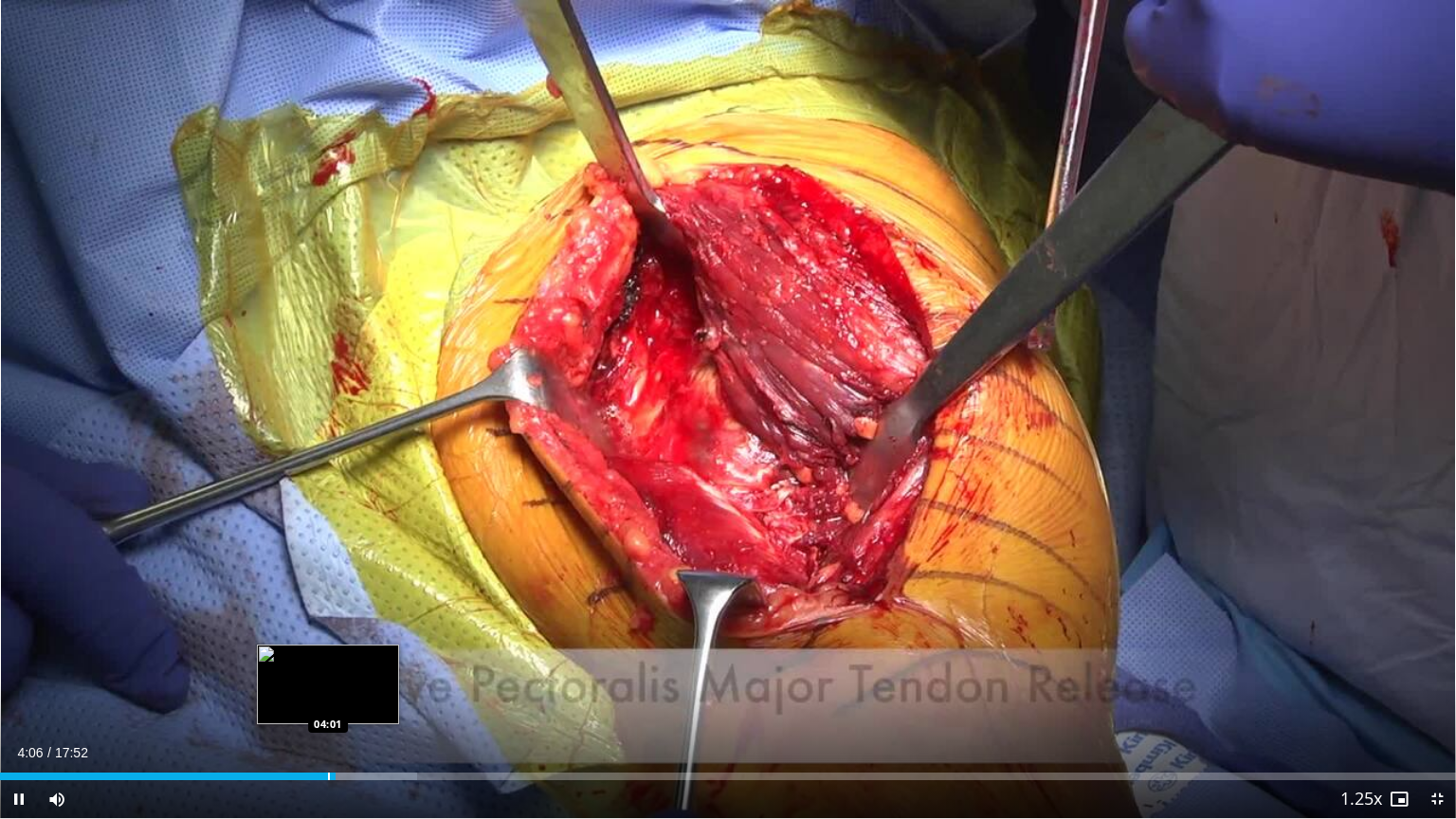 click at bounding box center (329, 776) 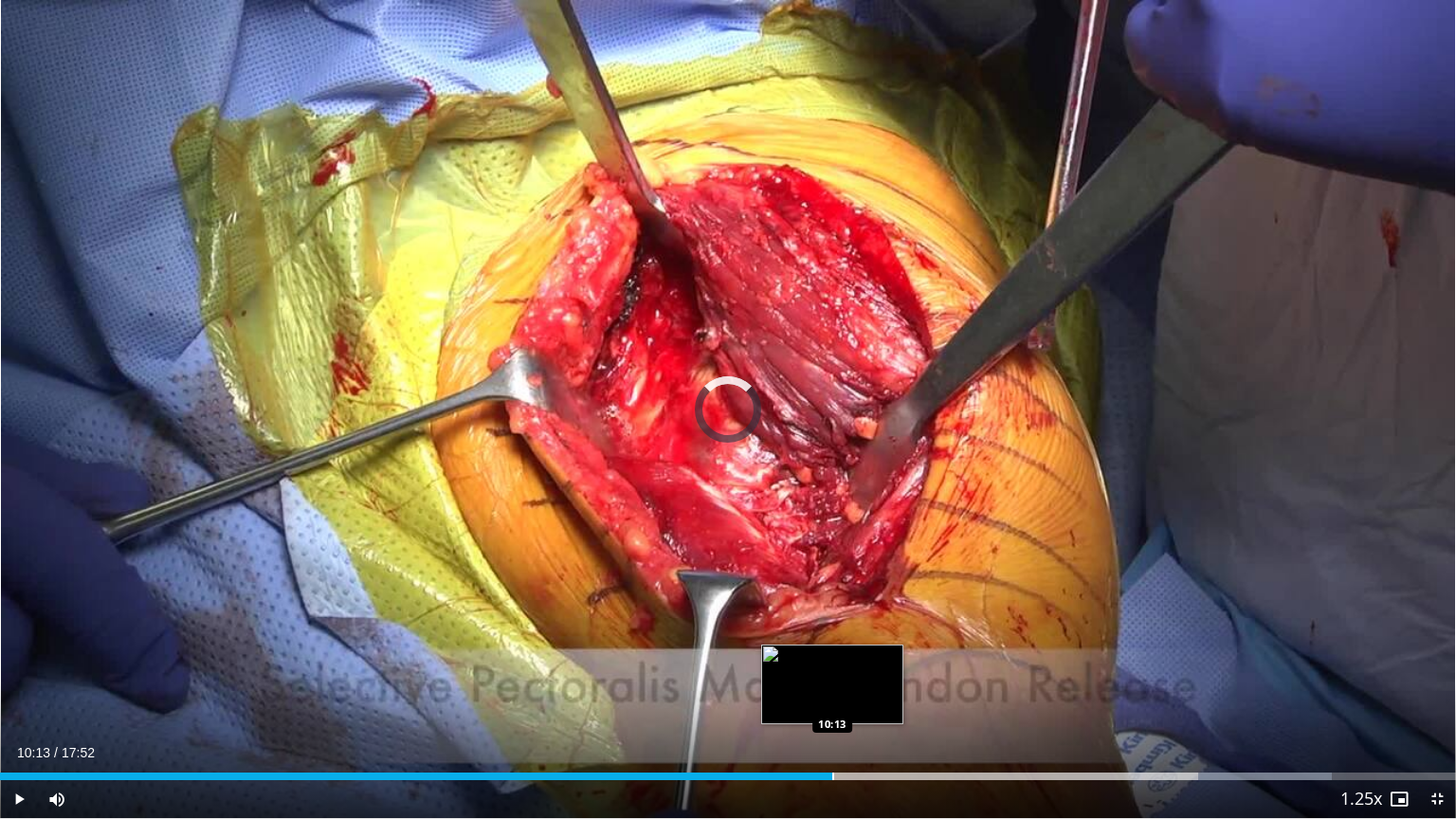 click at bounding box center (833, 776) 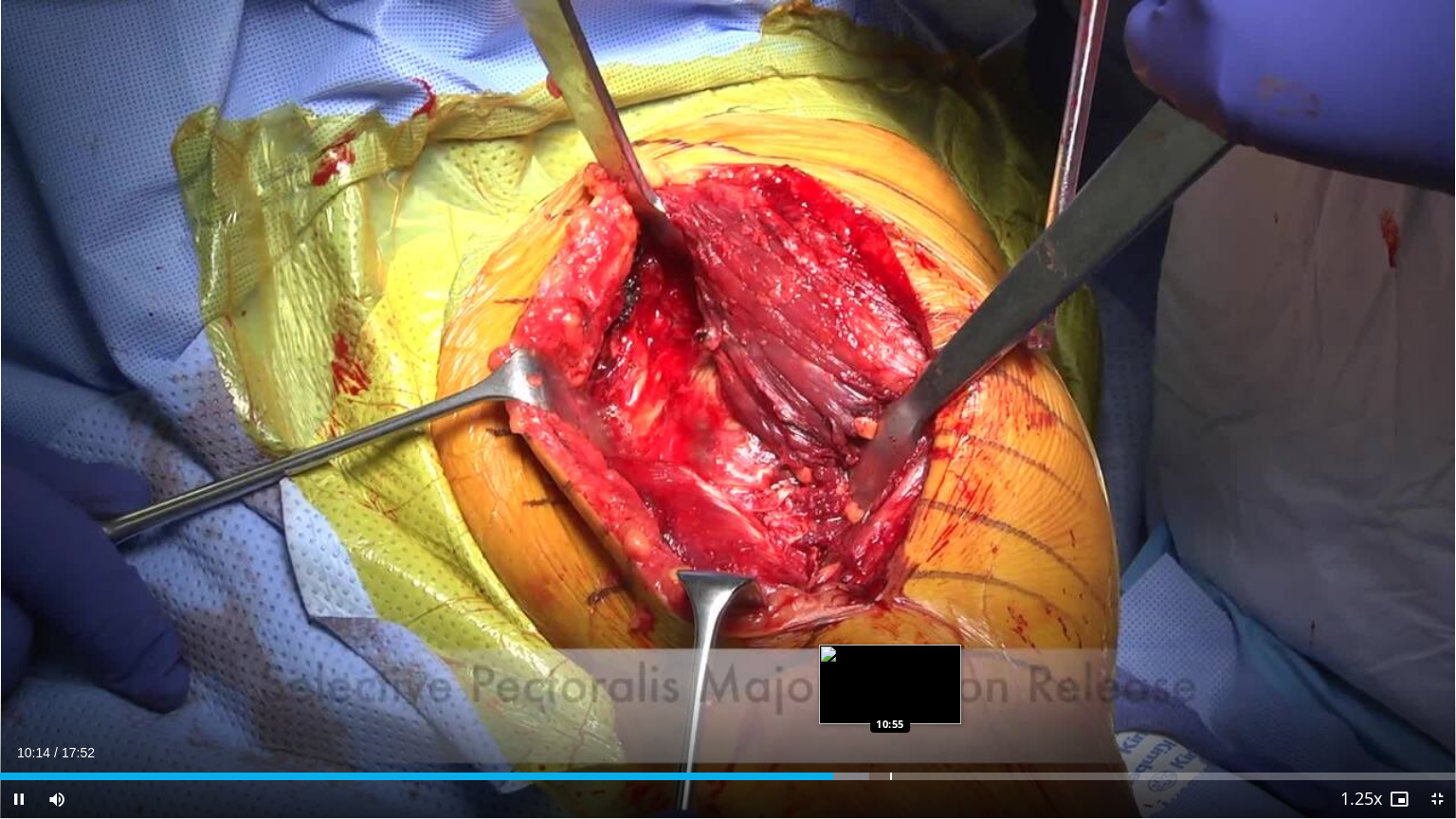 click on "**********" at bounding box center (728, 410) 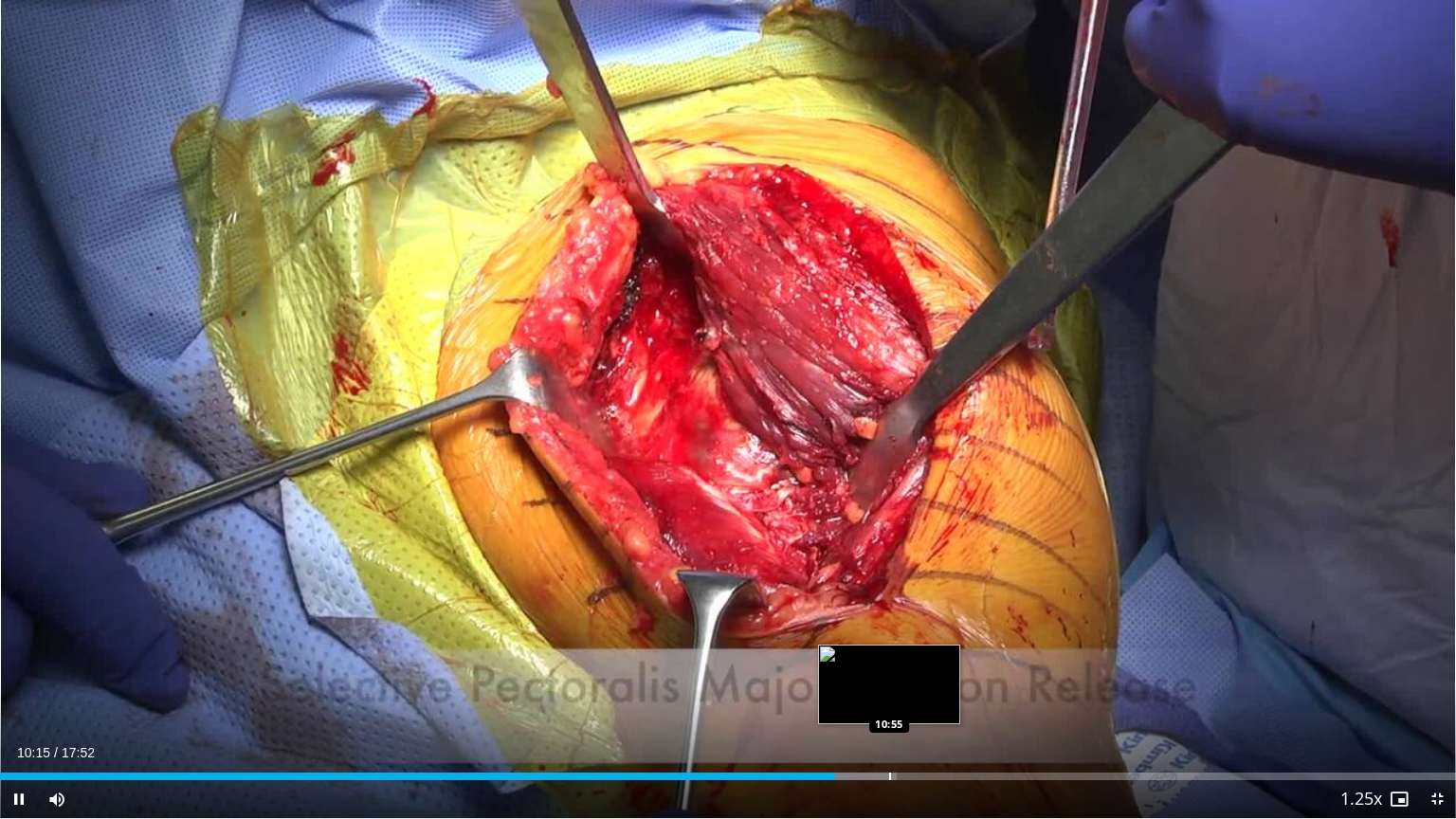click on "Loaded :  61.59% 10:15 10:55" at bounding box center (728, 771) 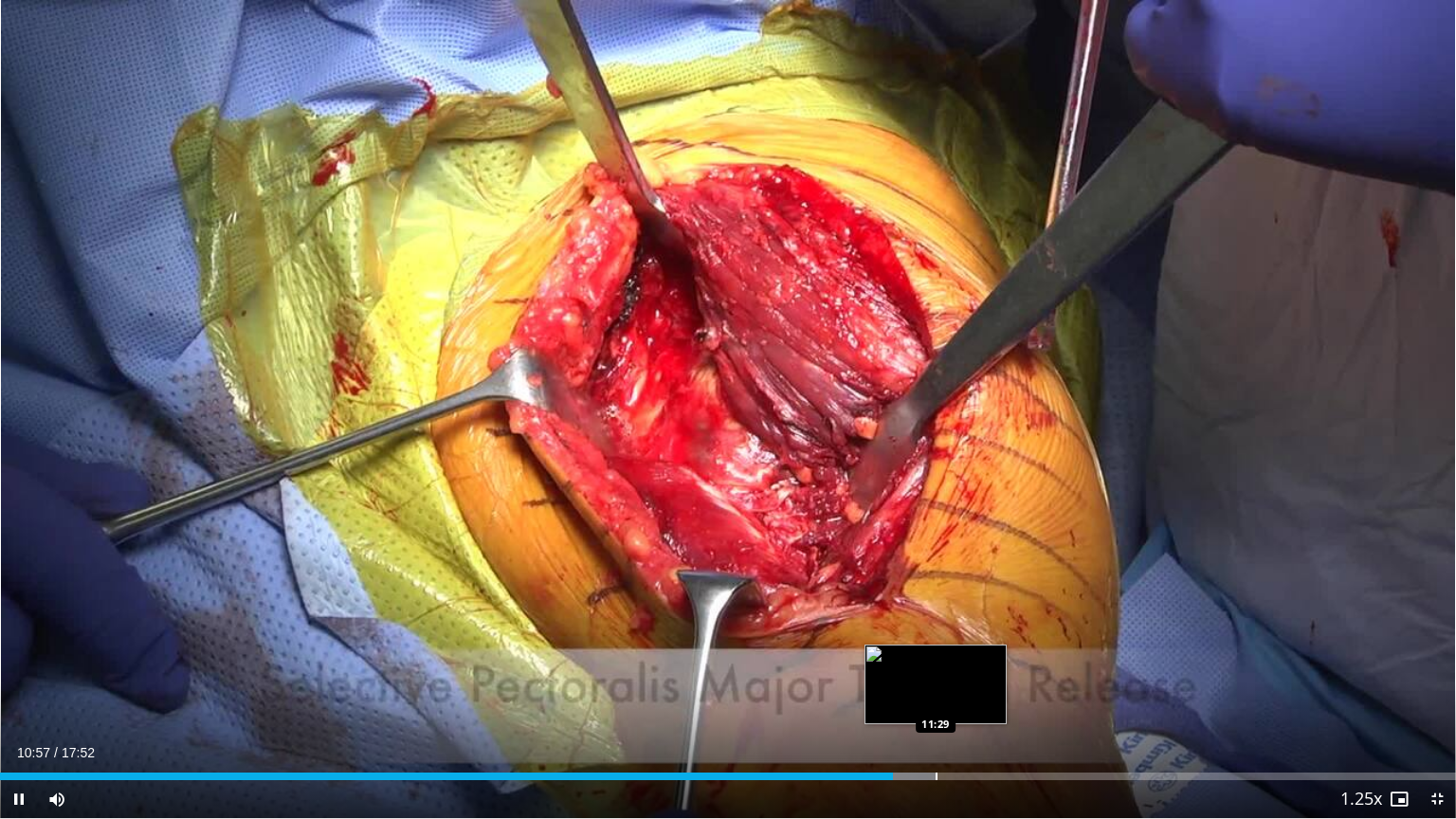 click at bounding box center [937, 776] 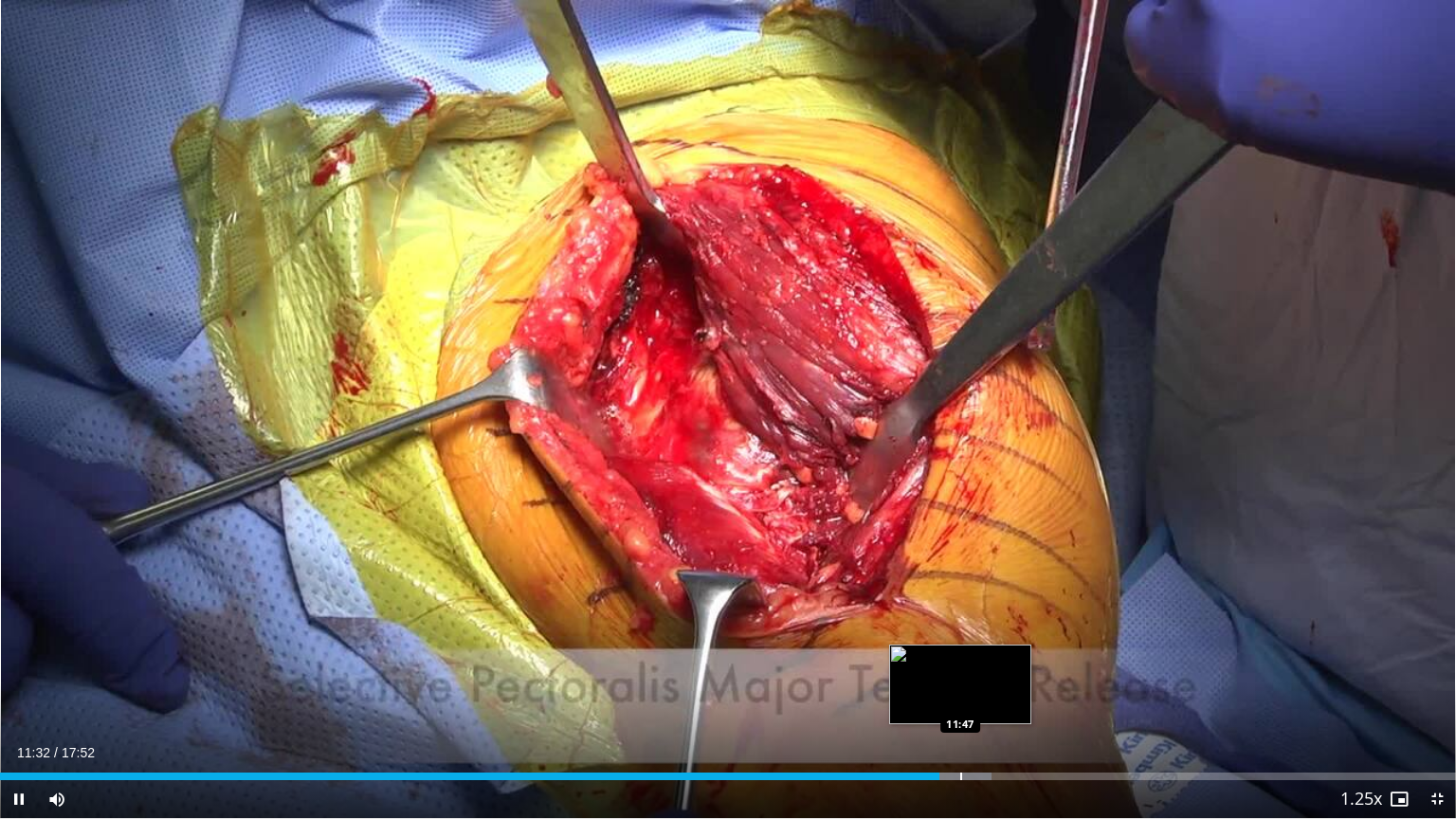 click on "Loaded :  68.13% 11:32 11:47" at bounding box center (728, 771) 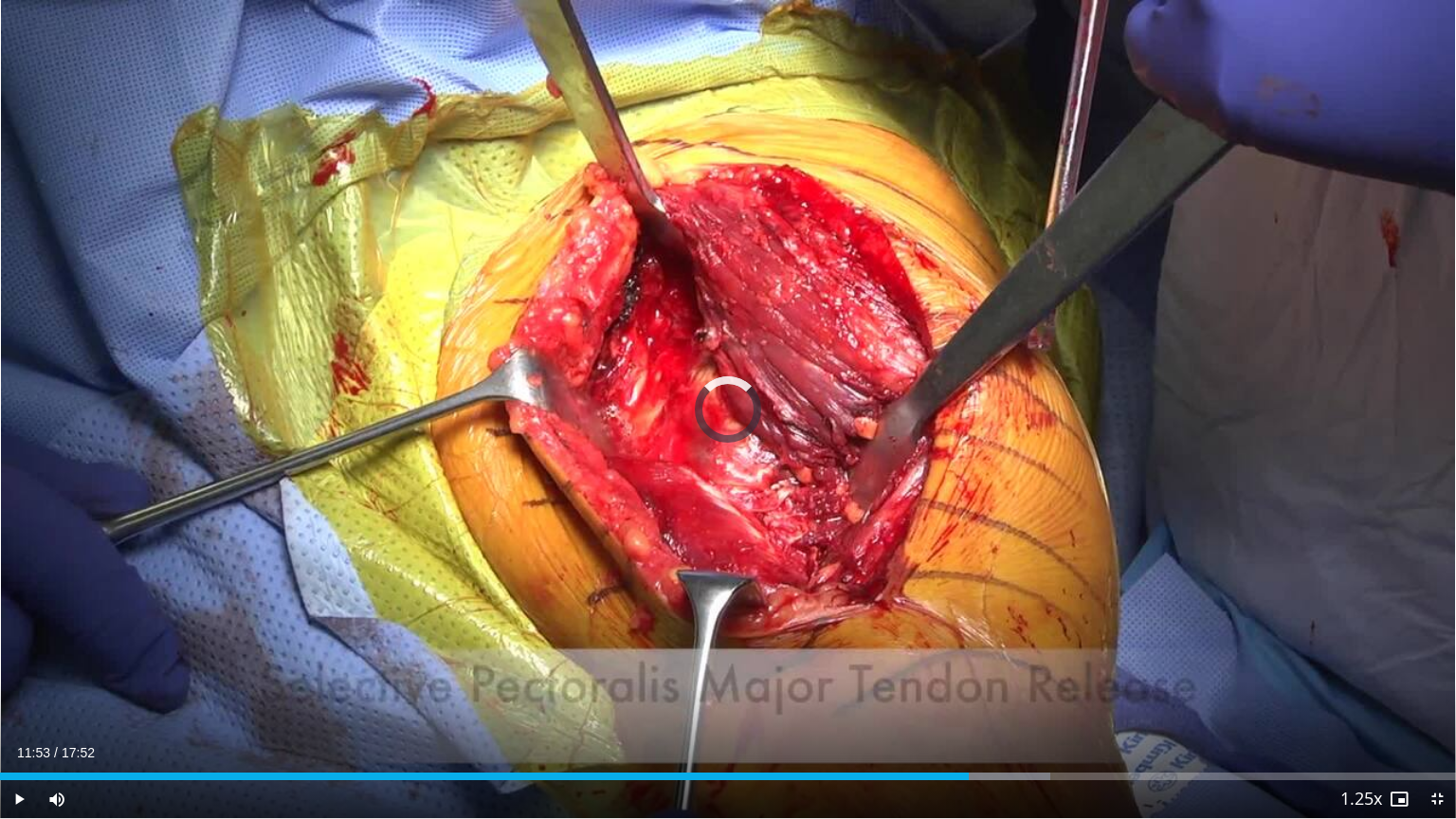 click on "Current Time  11:53 / Duration  17:52 Play Skip Backward Skip Forward Mute 19% Loaded :  72.13% 11:53 12:07 Stream Type  LIVE Seek to live, currently behind live LIVE   1.25x Playback Rate 0.5x 0.75x 1x 1.25x , selected 1.5x 1.75x 2x Chapters Chapters Descriptions descriptions off , selected Captions captions settings , opens captions settings dialog captions off , selected Audio Track en (Main) , selected Exit Fullscreen Enable picture-in-picture mode" at bounding box center (728, 799) 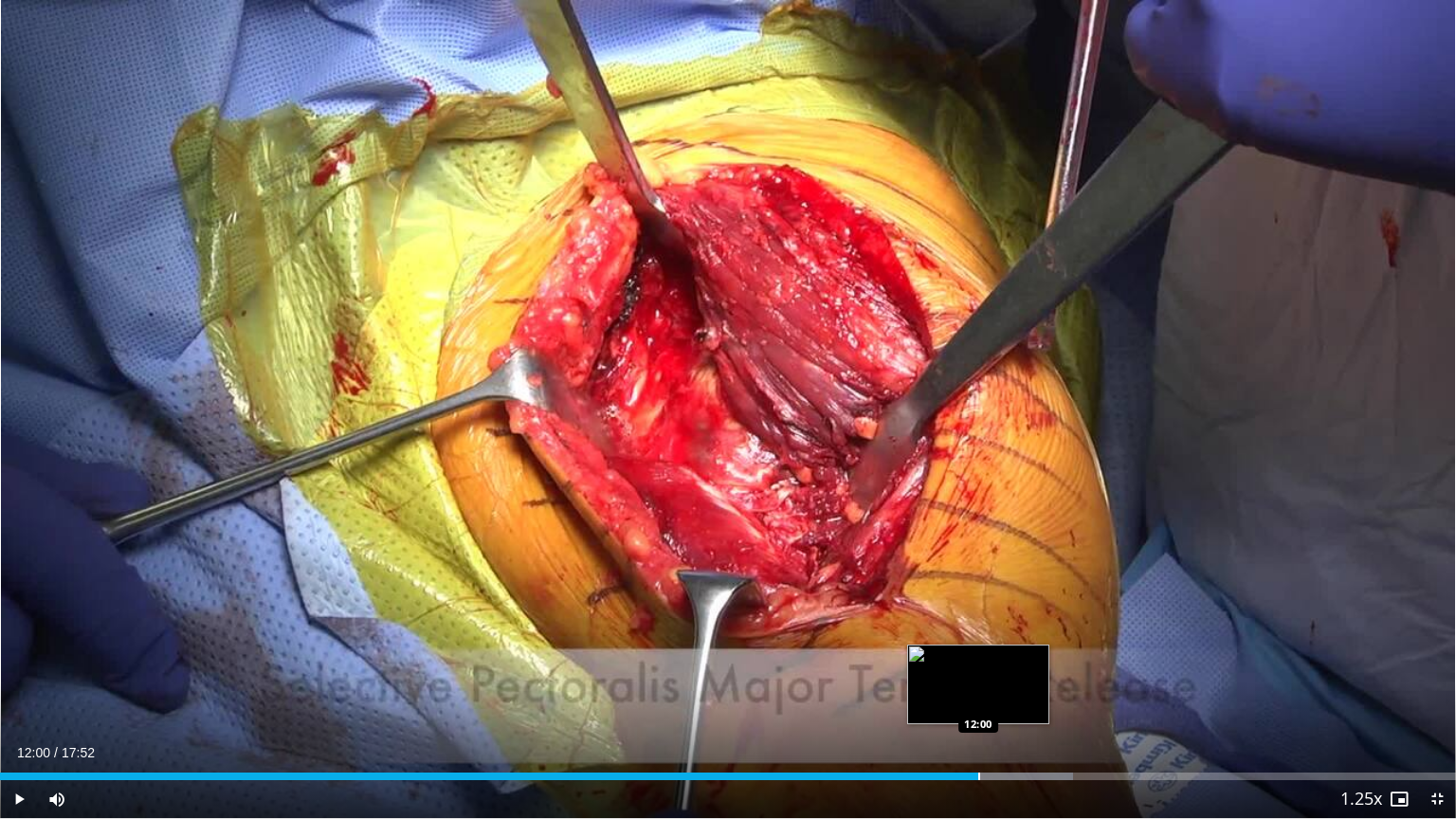 click at bounding box center (979, 776) 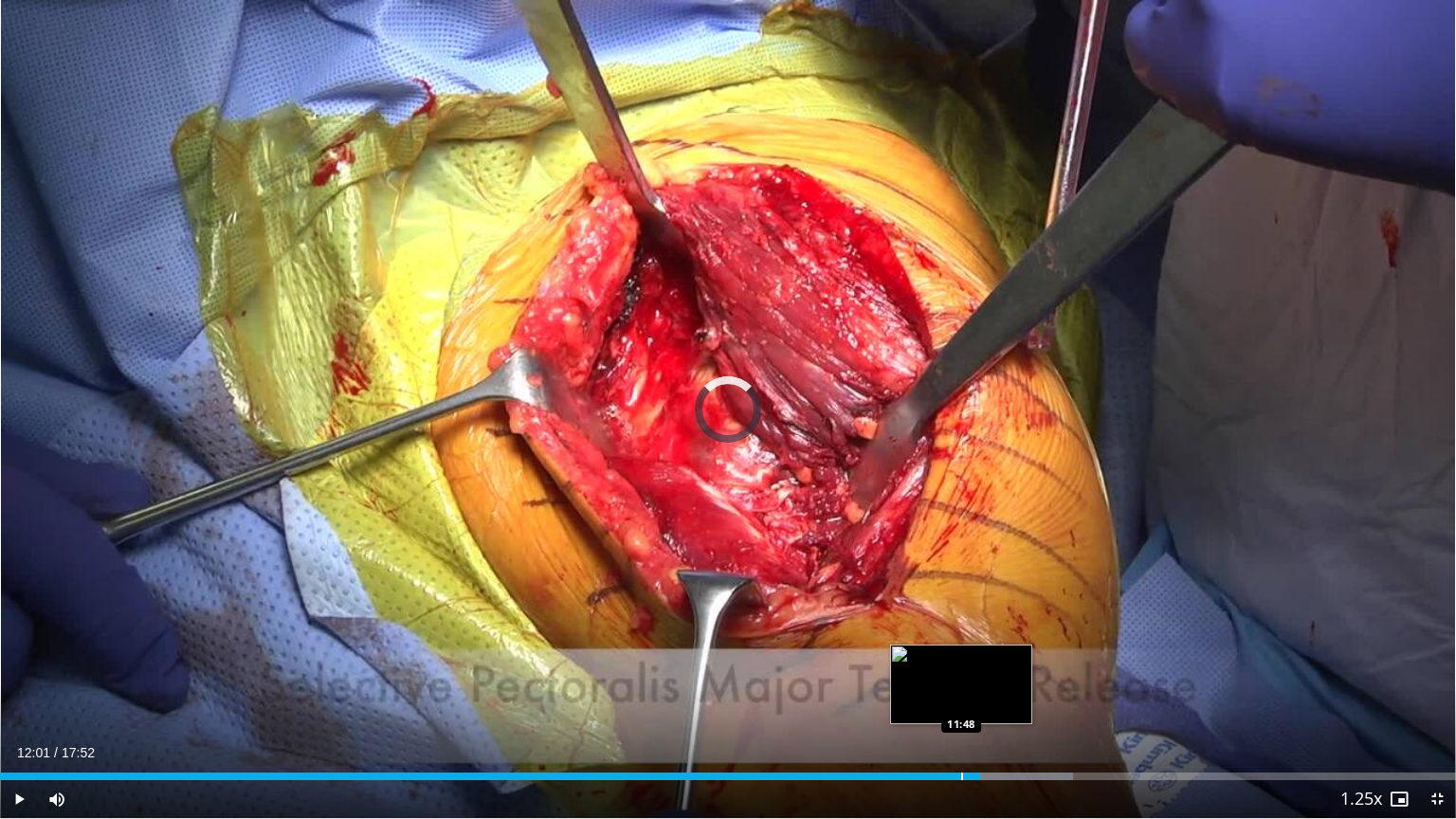 click at bounding box center (962, 776) 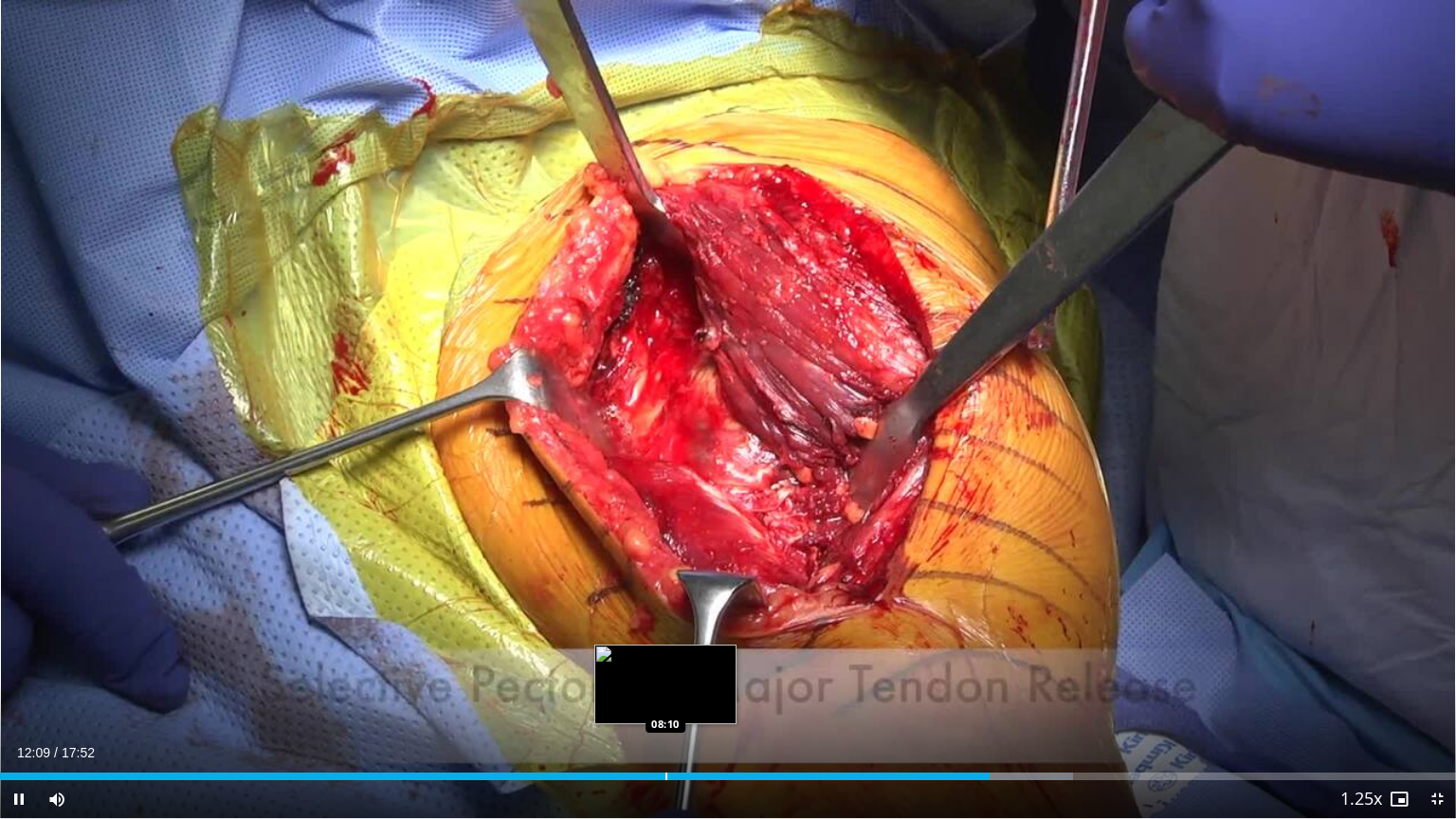 click on "Loaded :  73.73% 12:09 08:10" at bounding box center [728, 771] 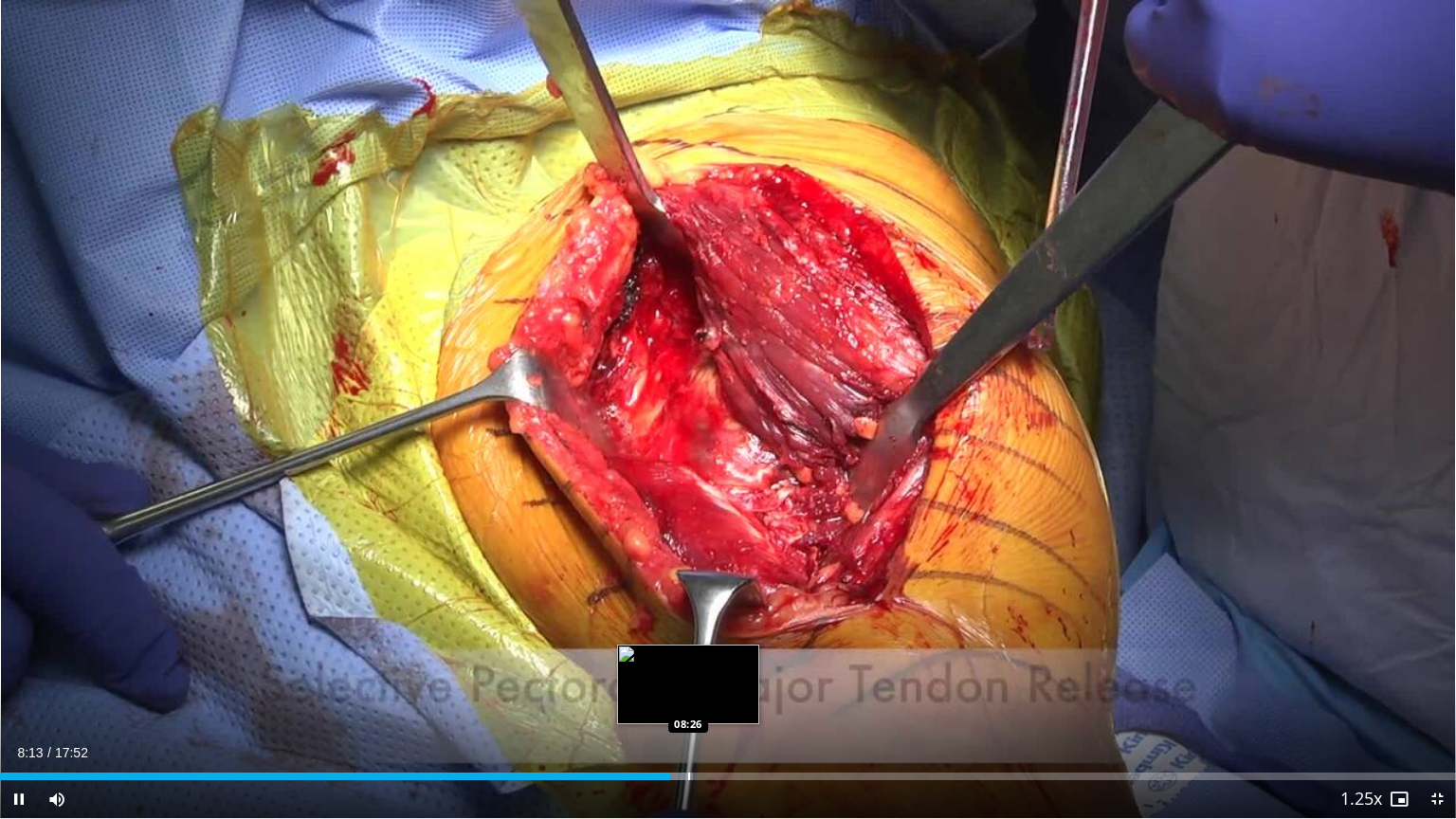 click on "Loaded :  47.60% 08:13 08:26" at bounding box center [728, 776] 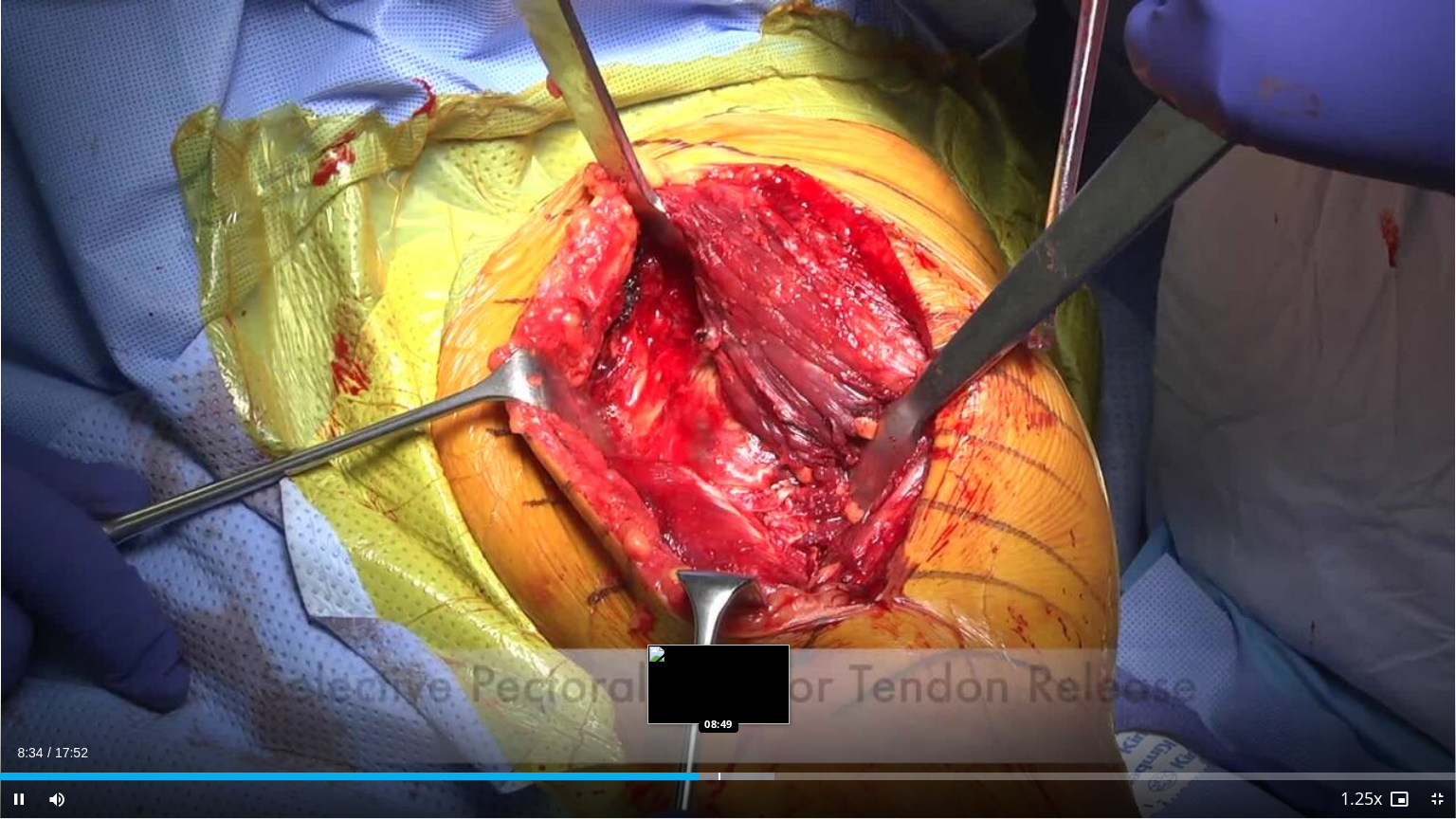 click at bounding box center [719, 776] 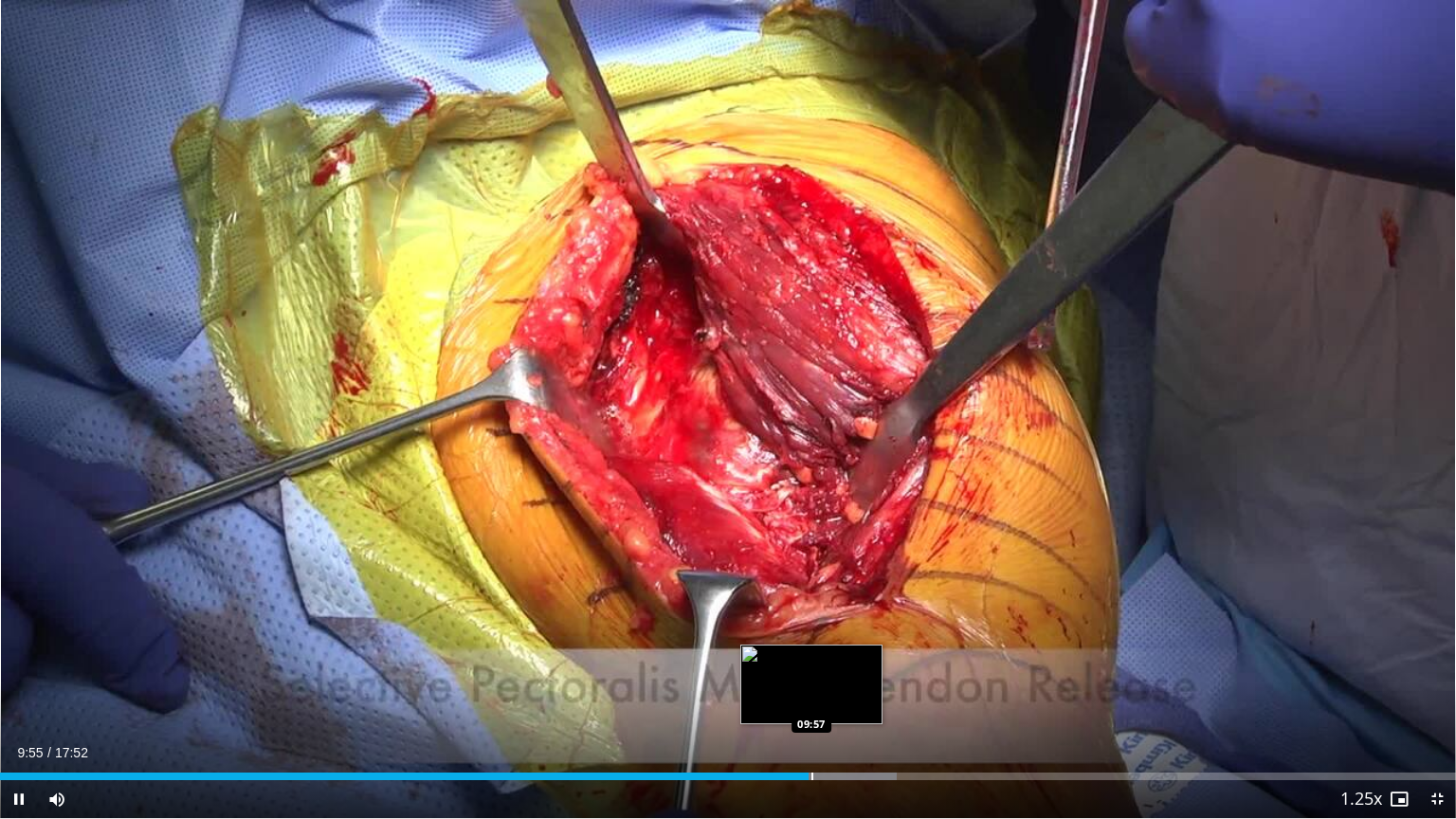 click on "Loaded :  61.59% 09:56 09:57" at bounding box center [728, 771] 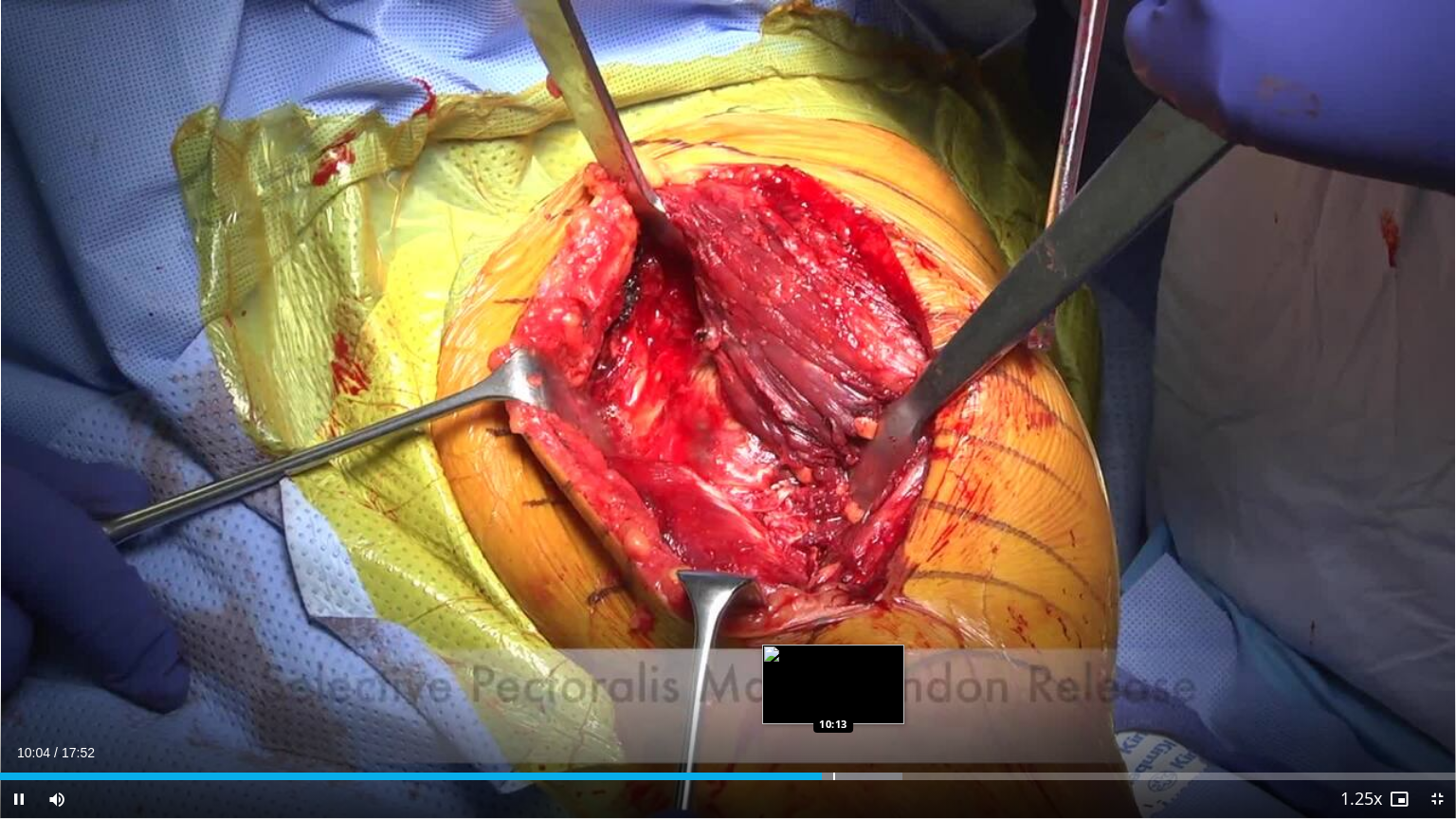 click at bounding box center [834, 776] 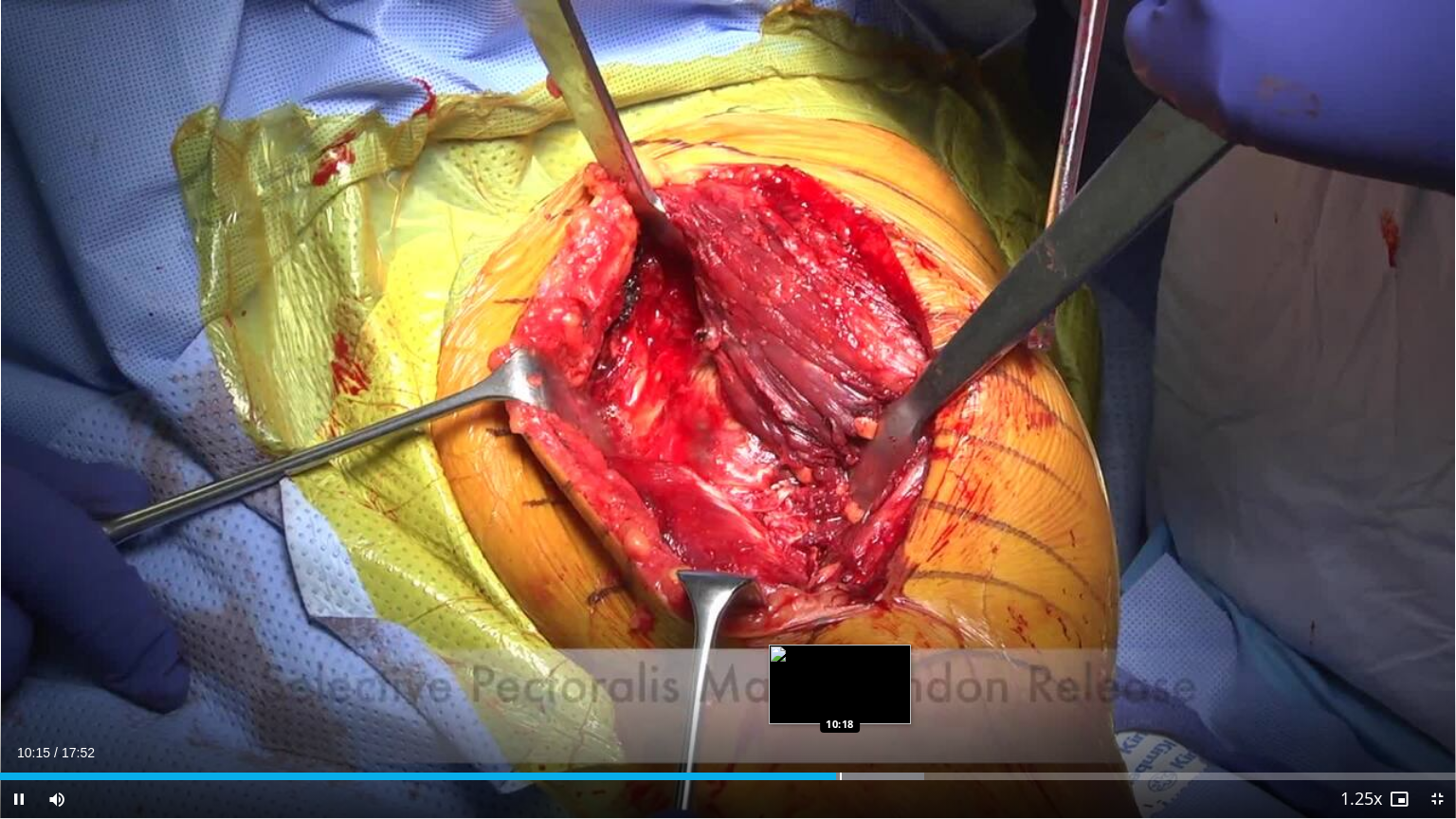click on "Loaded :  63.46% 10:15 10:18" at bounding box center [728, 771] 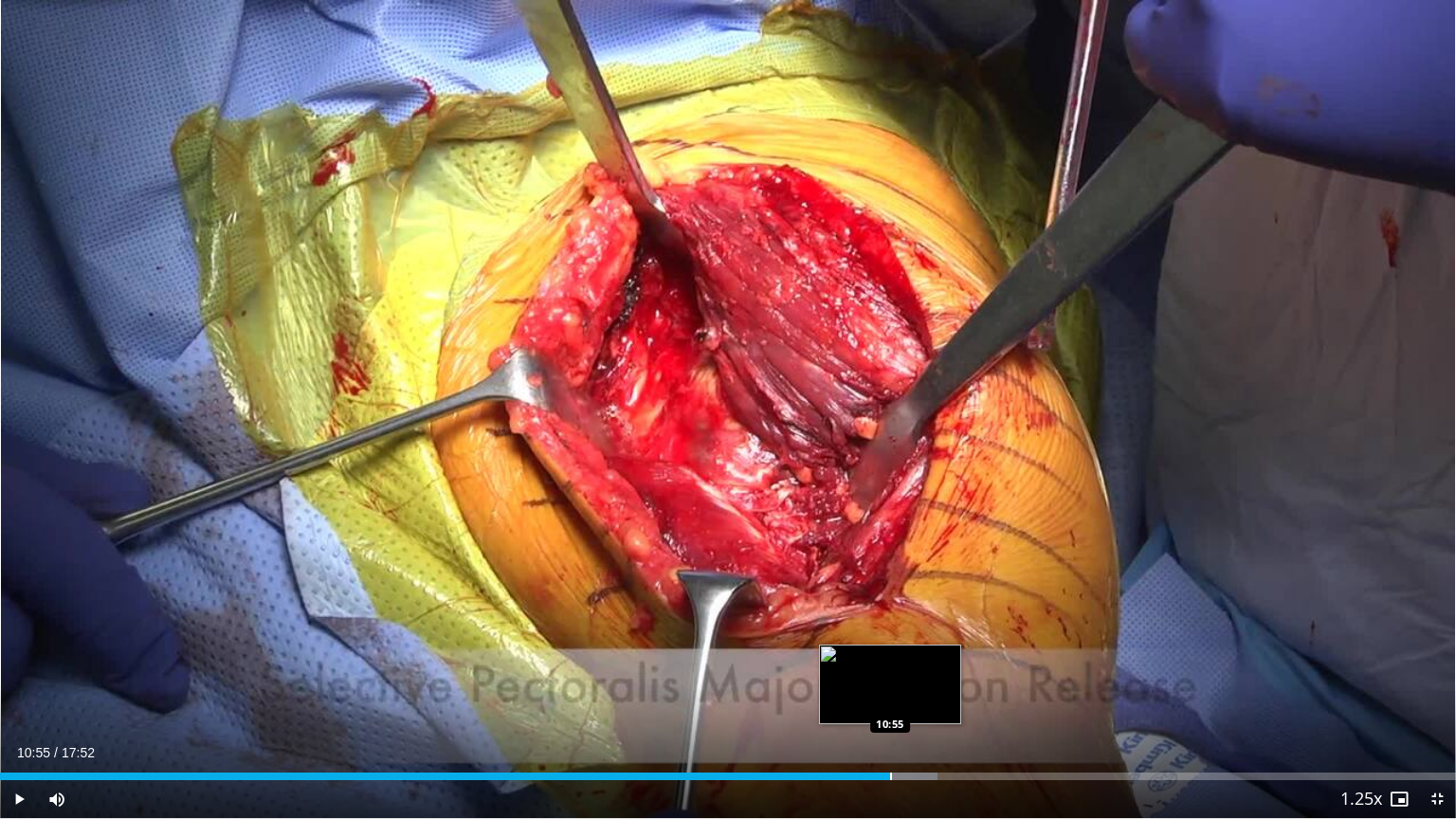 click on "Loaded :  64.39% 10:30 10:55" at bounding box center [728, 771] 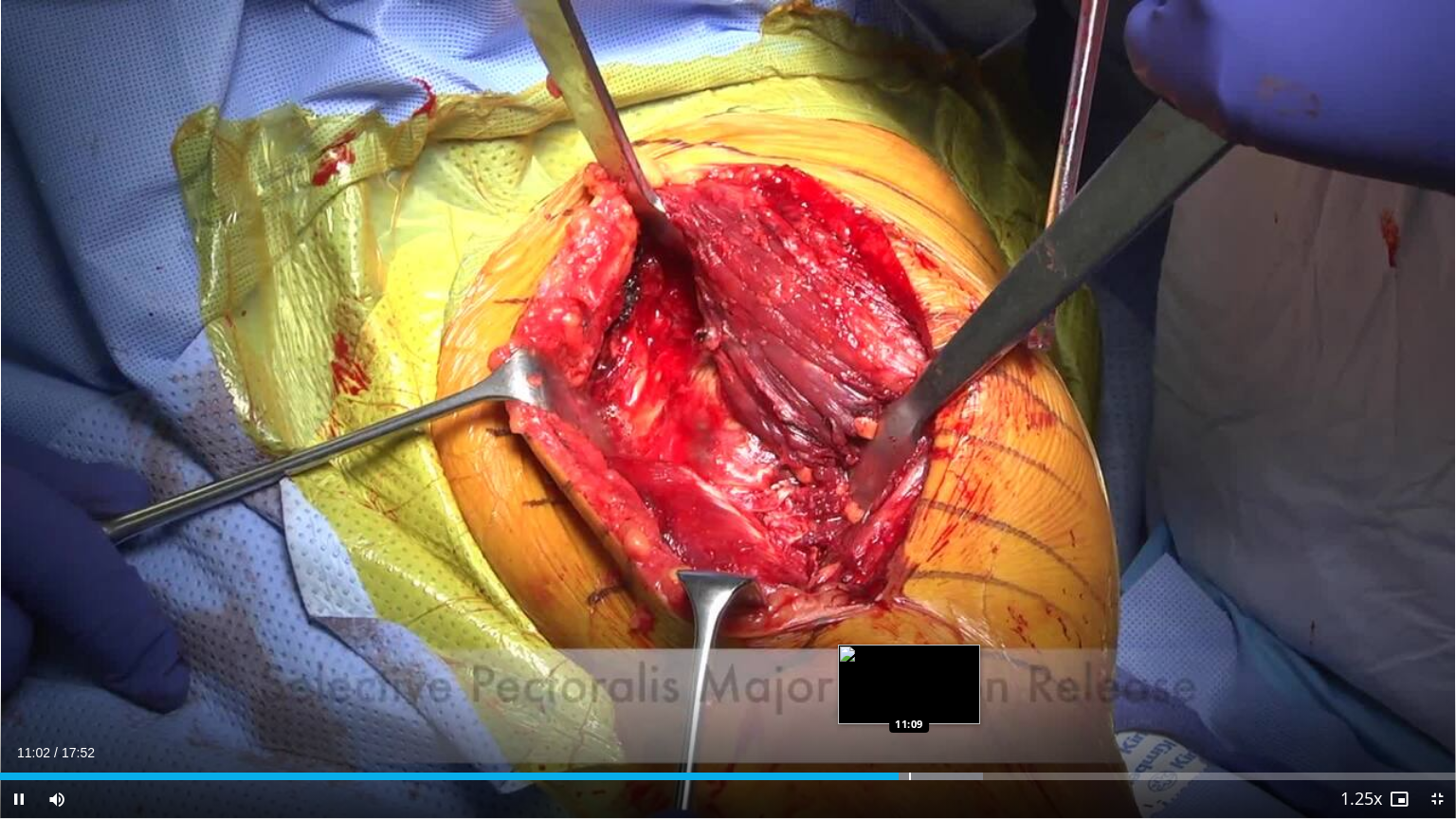 click at bounding box center [910, 776] 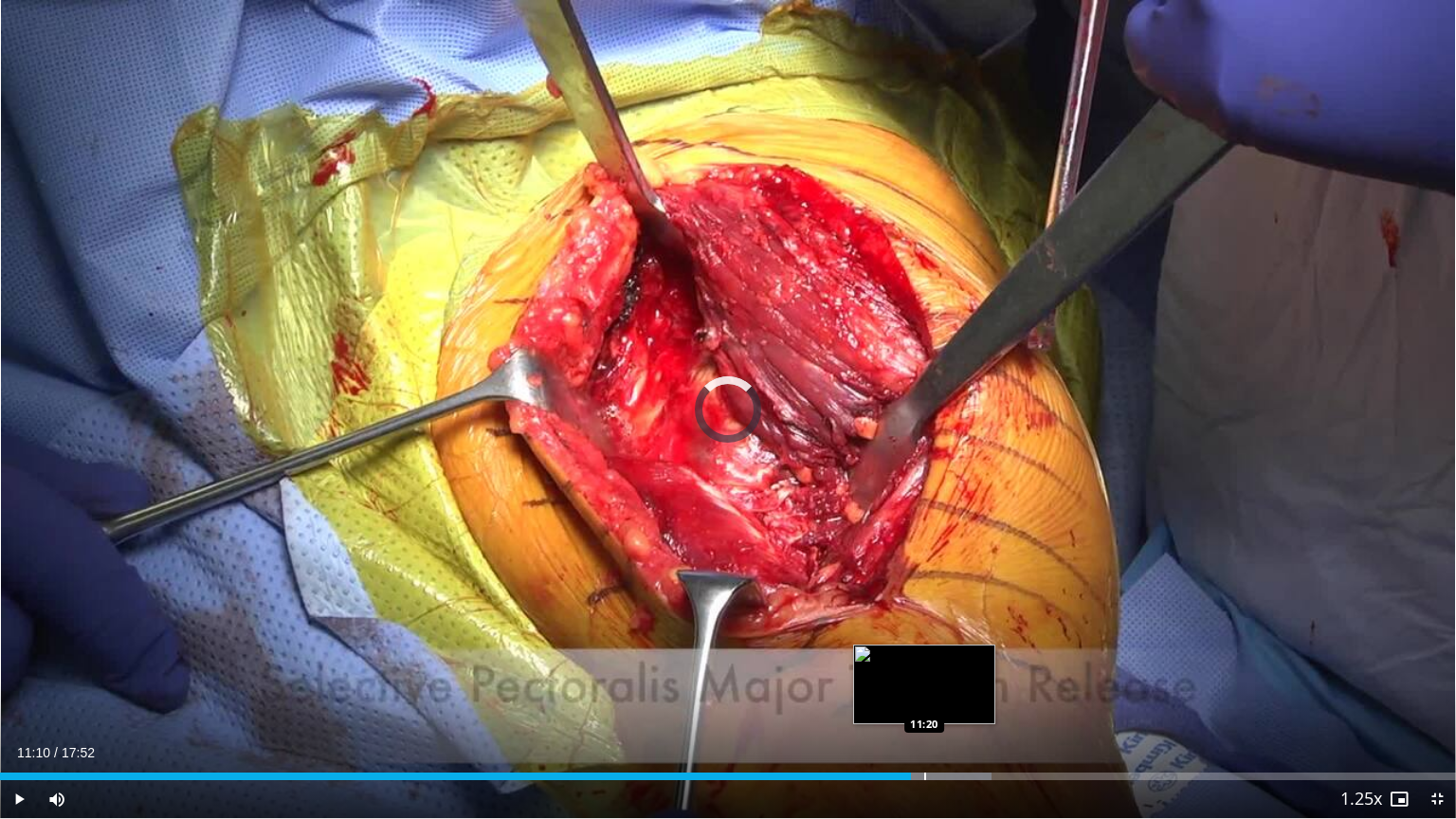 click on "Loaded :  68.13% 11:10 11:20" at bounding box center (728, 771) 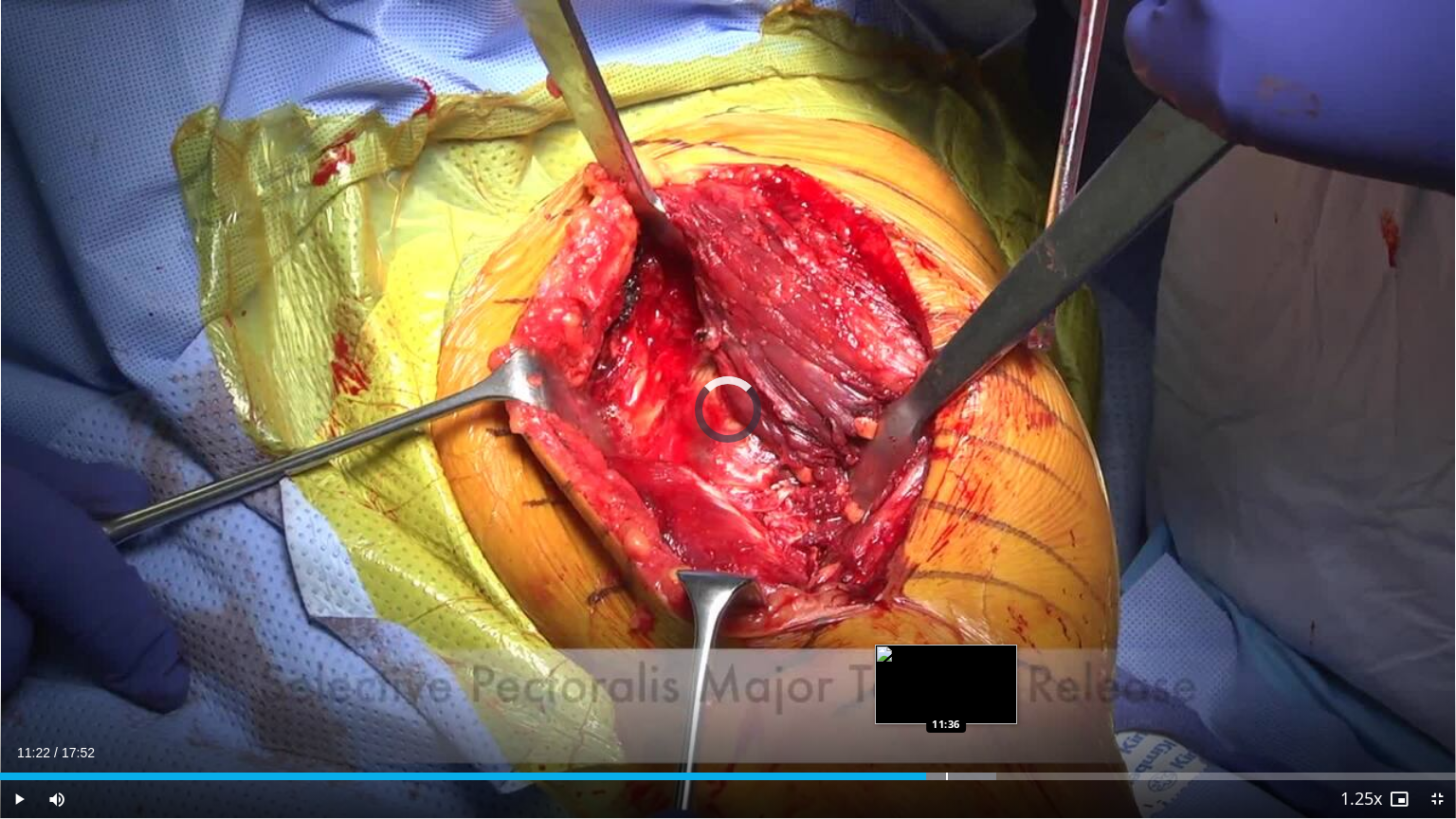 click on "Loaded :  68.43% 11:22 11:36" at bounding box center [728, 771] 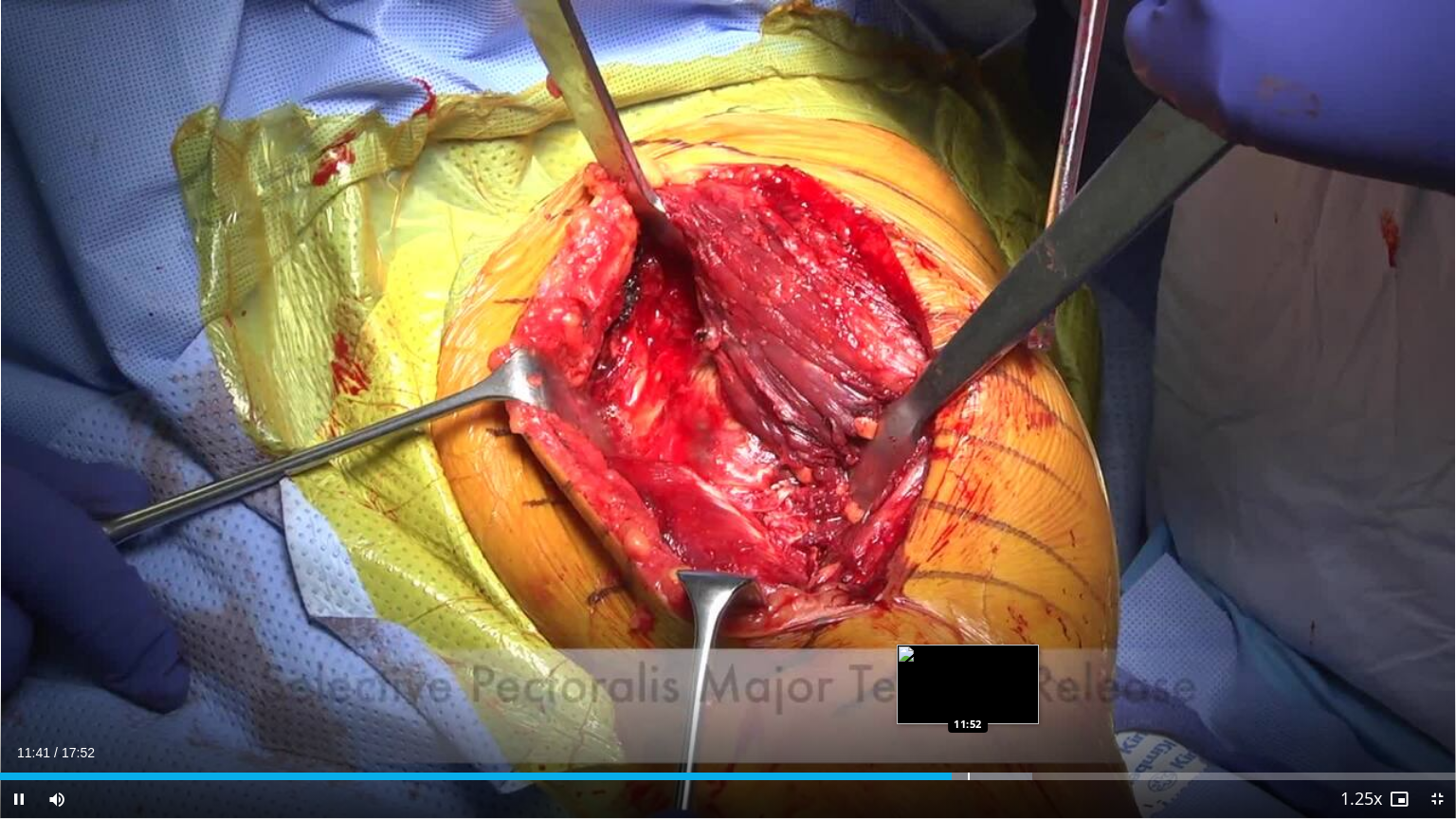 click at bounding box center (969, 776) 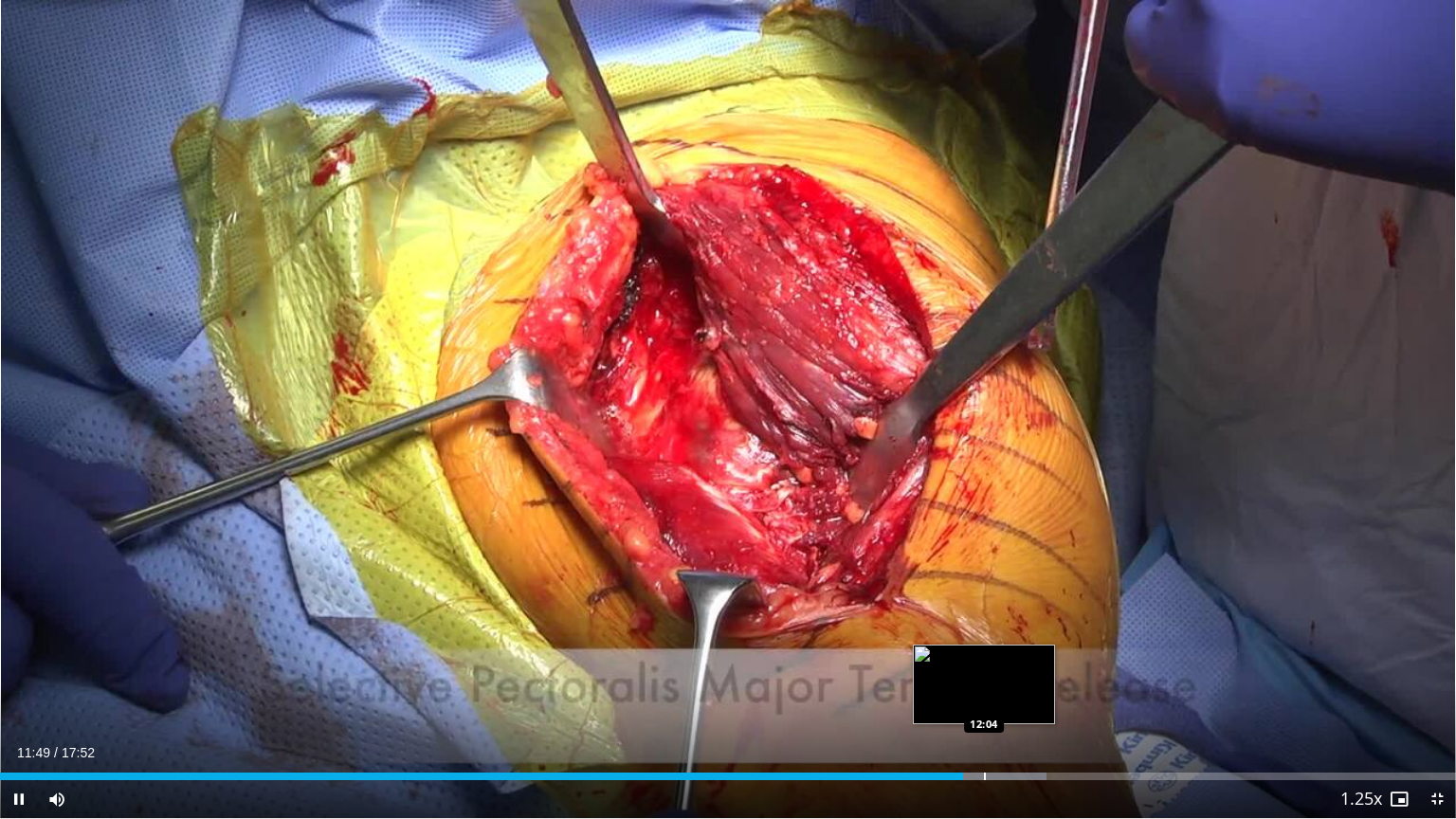 click at bounding box center [985, 776] 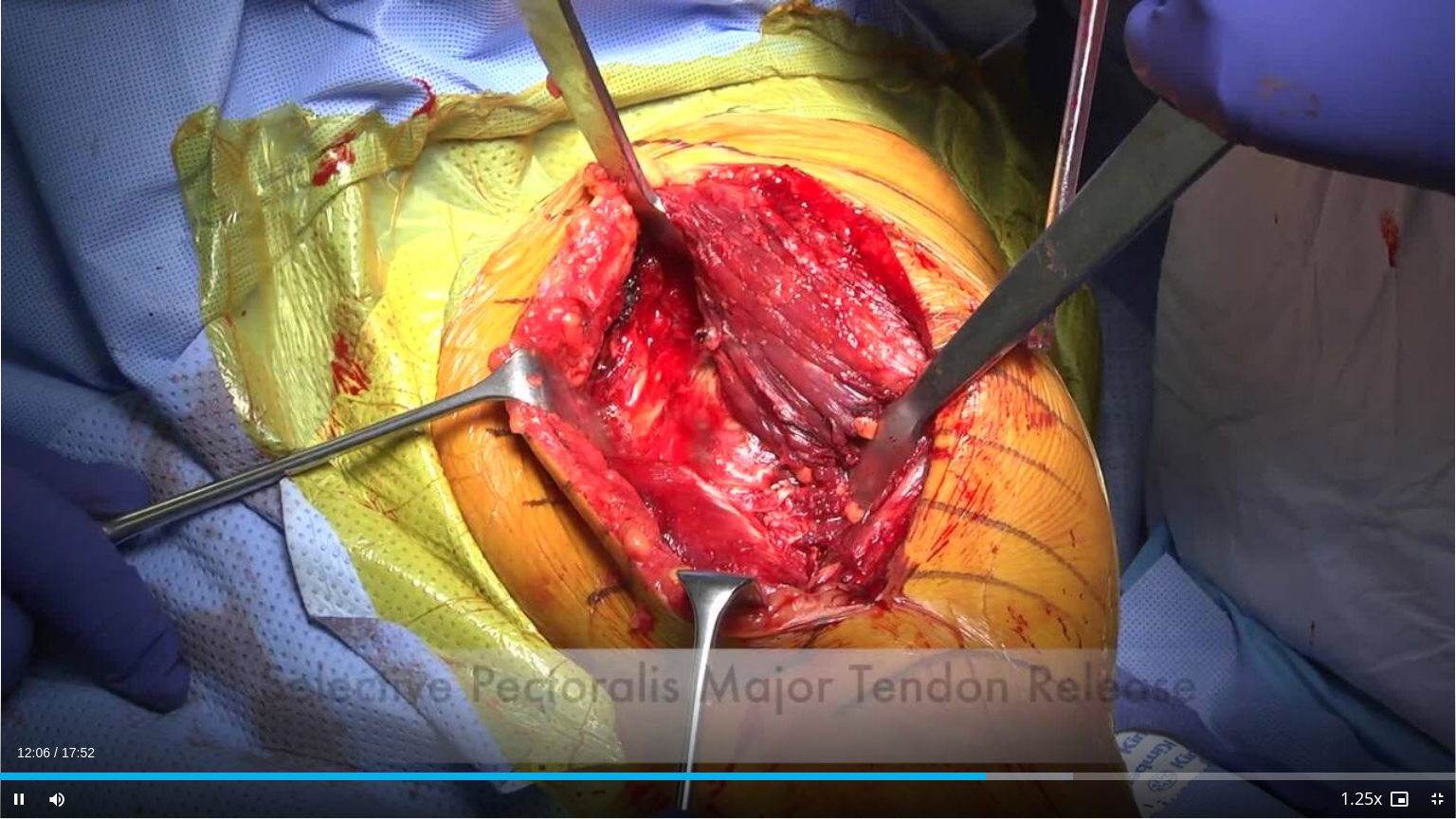 click on "Current Time  12:06 / Duration  17:52 Pause Skip Backward Skip Forward Mute 19% Loaded :  73.73% 12:06 12:18 Stream Type  LIVE Seek to live, currently behind live LIVE   1.25x Playback Rate 0.5x 0.75x 1x 1.25x , selected 1.5x 1.75x 2x Chapters Chapters Descriptions descriptions off , selected Captions captions settings , opens captions settings dialog captions off , selected Audio Track en (Main) , selected Exit Fullscreen Enable picture-in-picture mode" at bounding box center [728, 799] 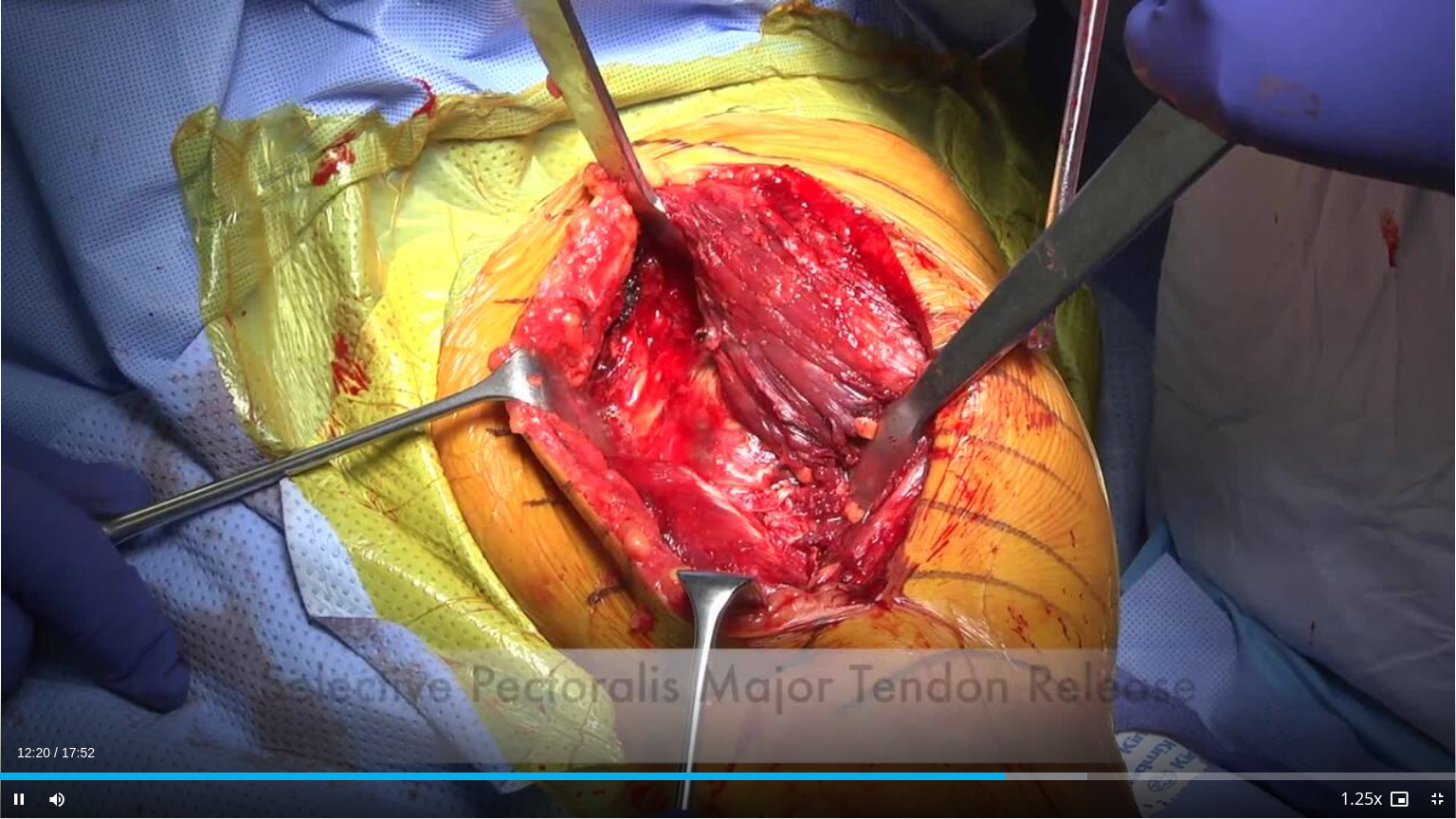 click on "Current Time  12:20 / Duration  17:52 Pause Skip Backward Skip Forward Mute 19% Loaded :  74.66% 12:20 12:32 Stream Type  LIVE Seek to live, currently behind live LIVE   1.25x Playback Rate 0.5x 0.75x 1x 1.25x , selected 1.5x 1.75x 2x Chapters Chapters Descriptions descriptions off , selected Captions captions settings , opens captions settings dialog captions off , selected Audio Track en (Main) , selected Exit Fullscreen Enable picture-in-picture mode" at bounding box center (728, 799) 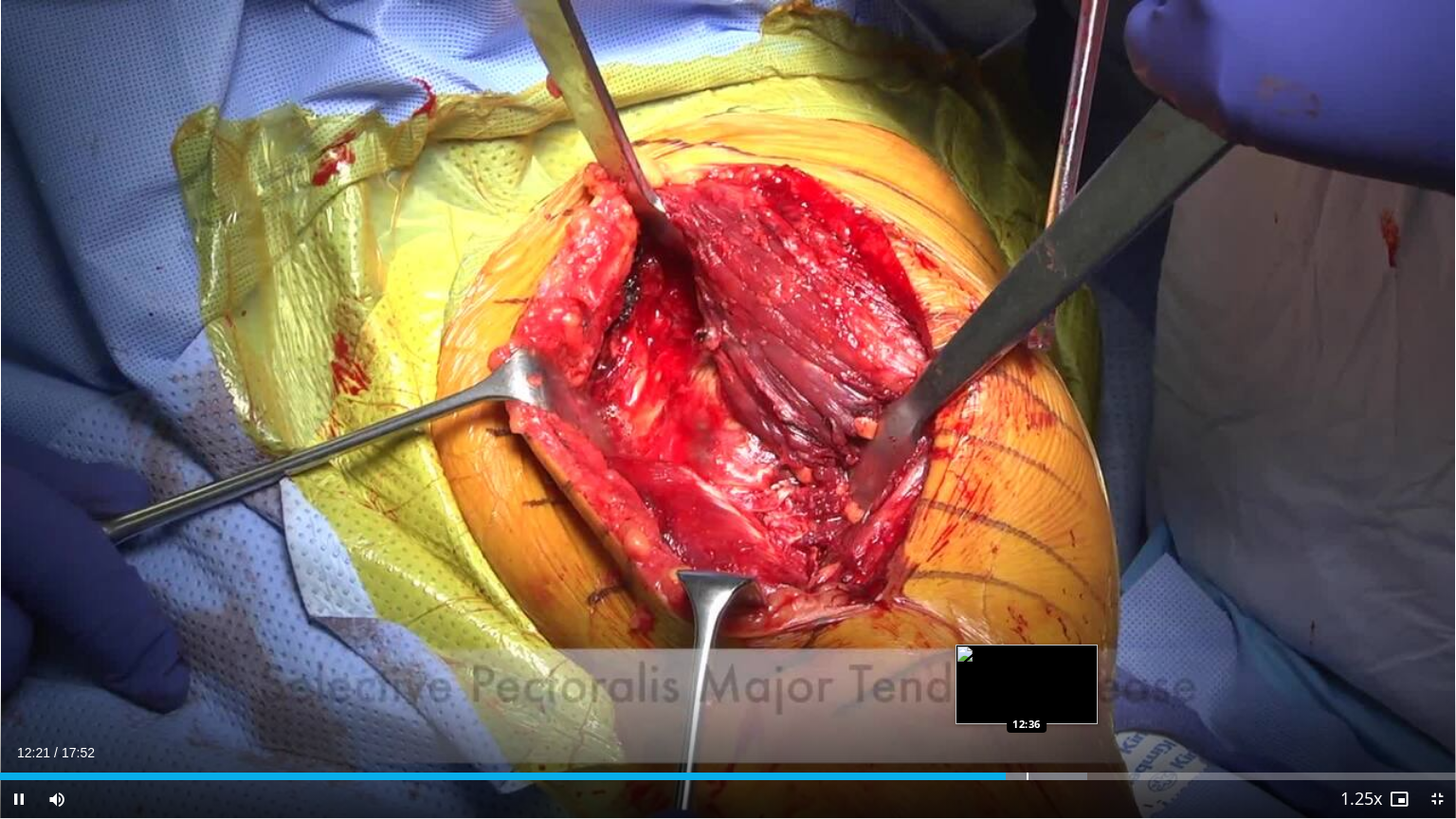 click at bounding box center (1028, 776) 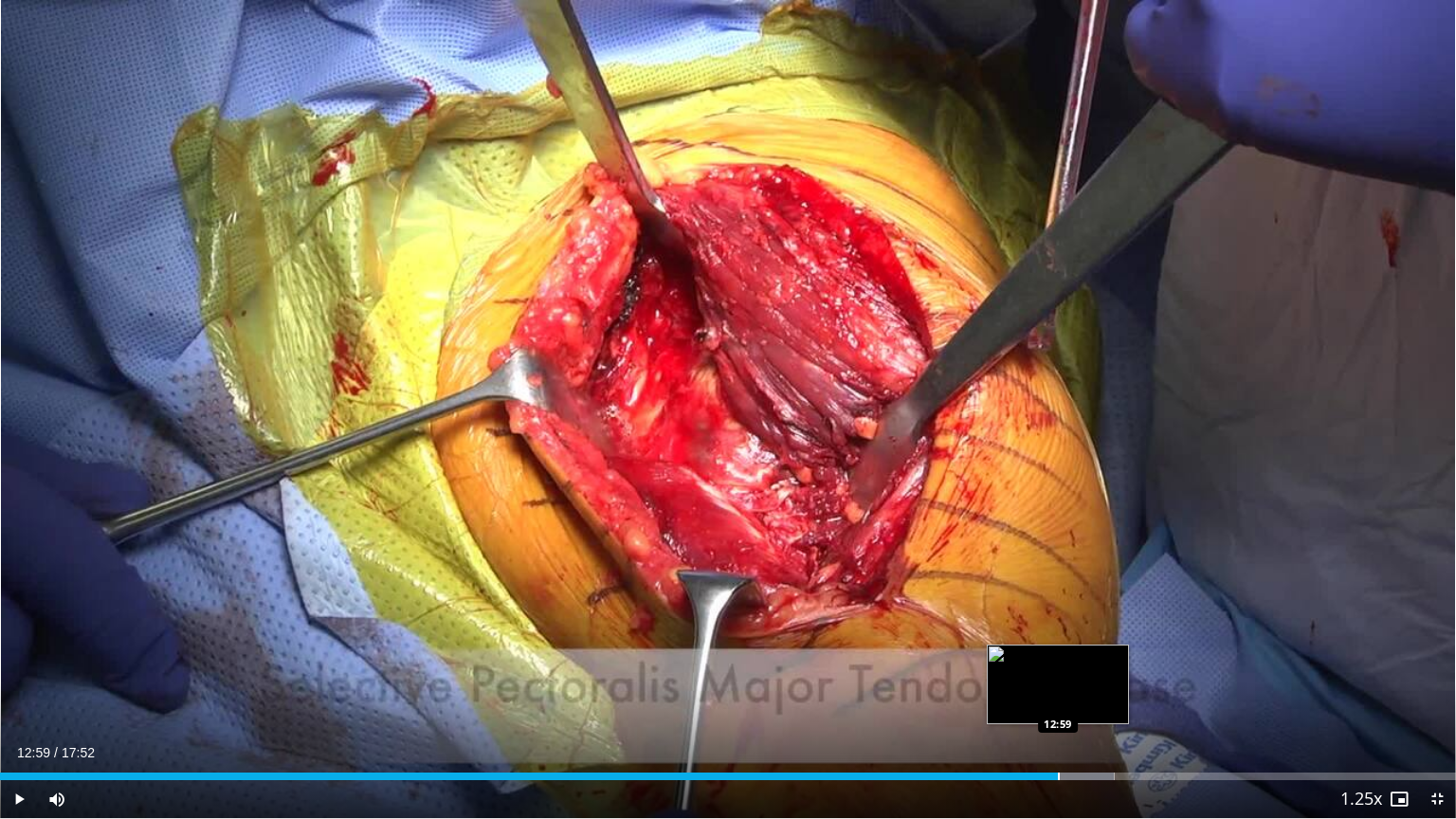 click at bounding box center [1059, 776] 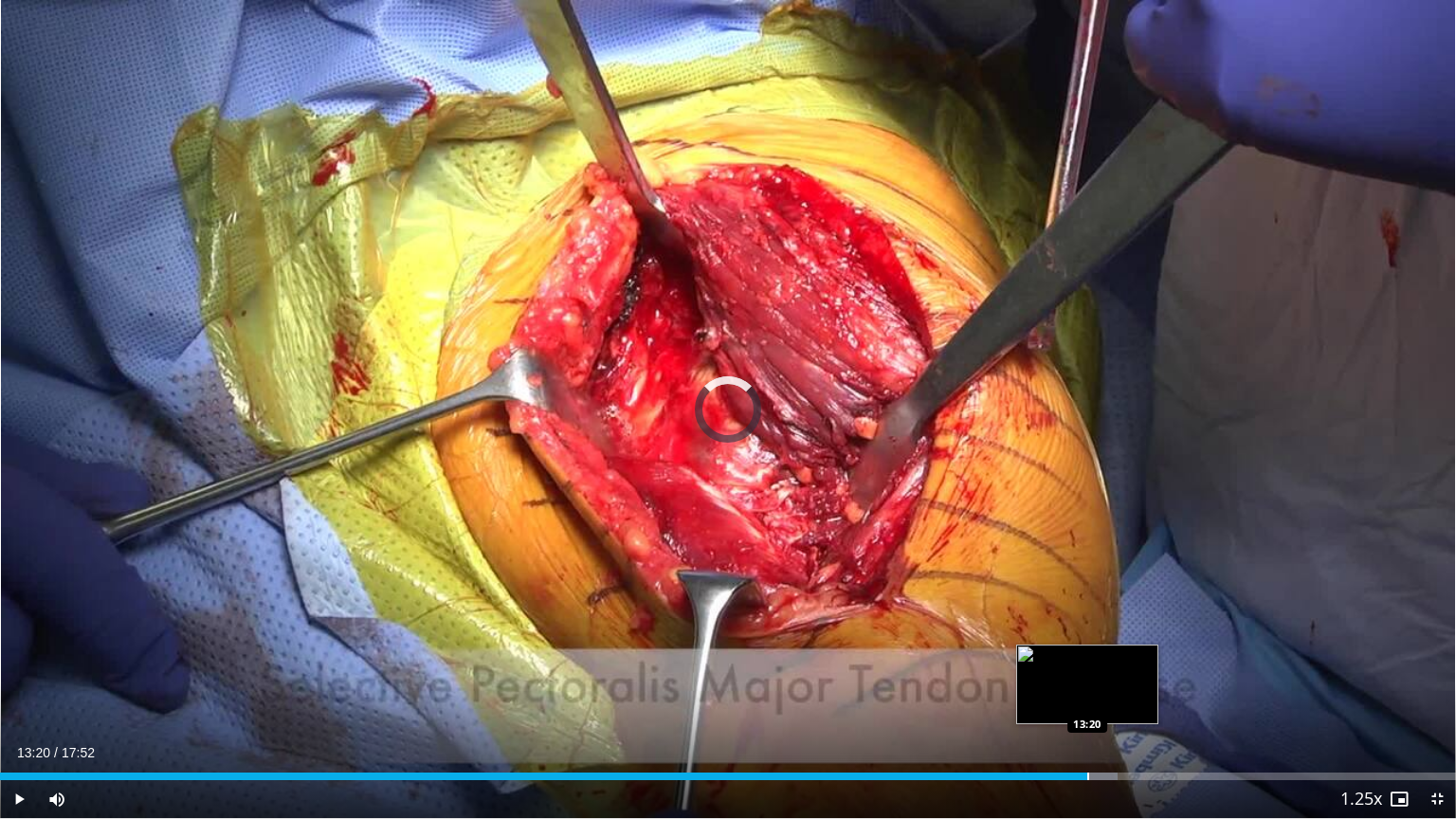 click on "Loaded :  76.76% 13:00 13:20" at bounding box center (728, 771) 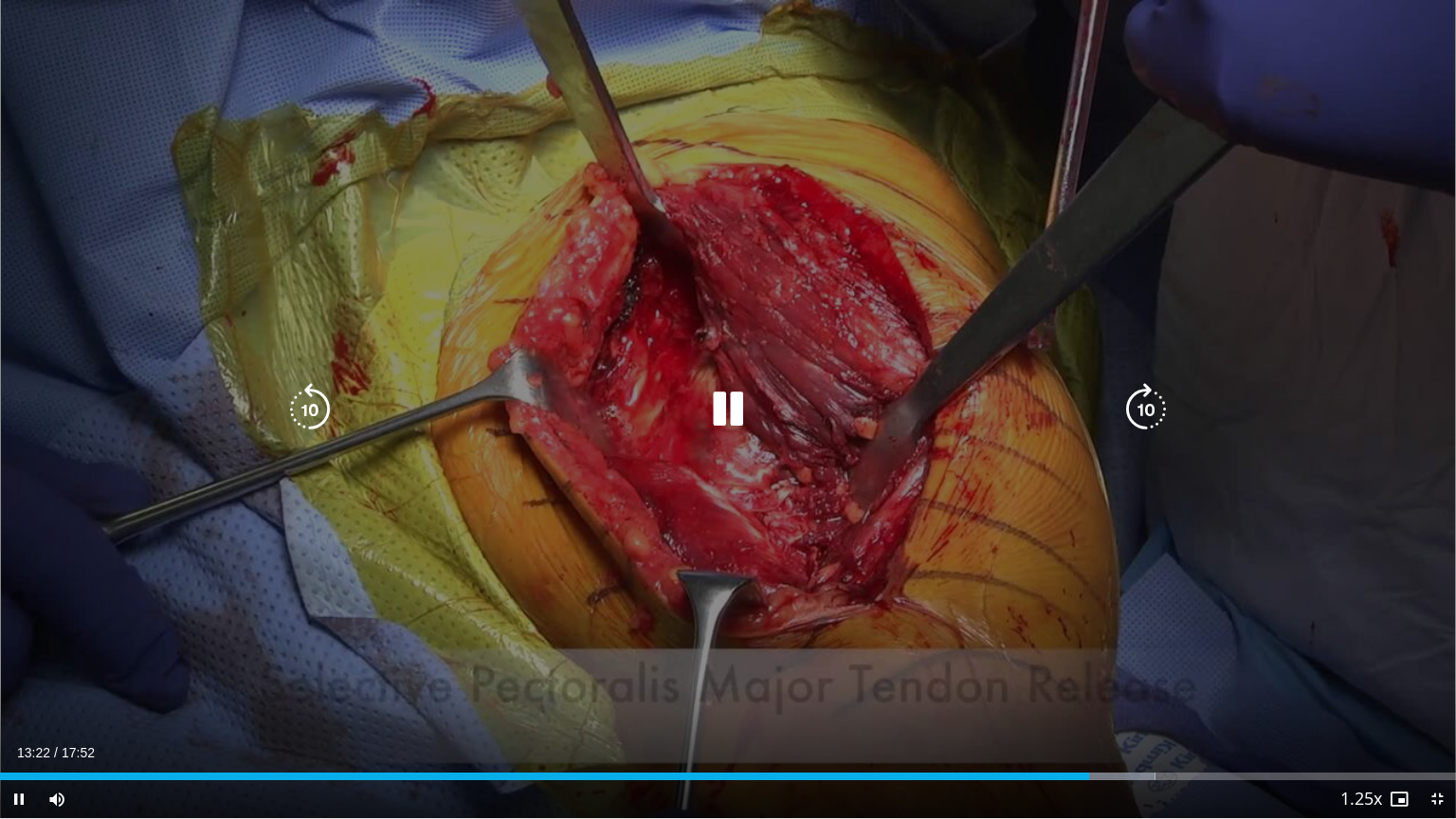 click on "Loaded :  79.33% 13:22 13:50" at bounding box center [728, 771] 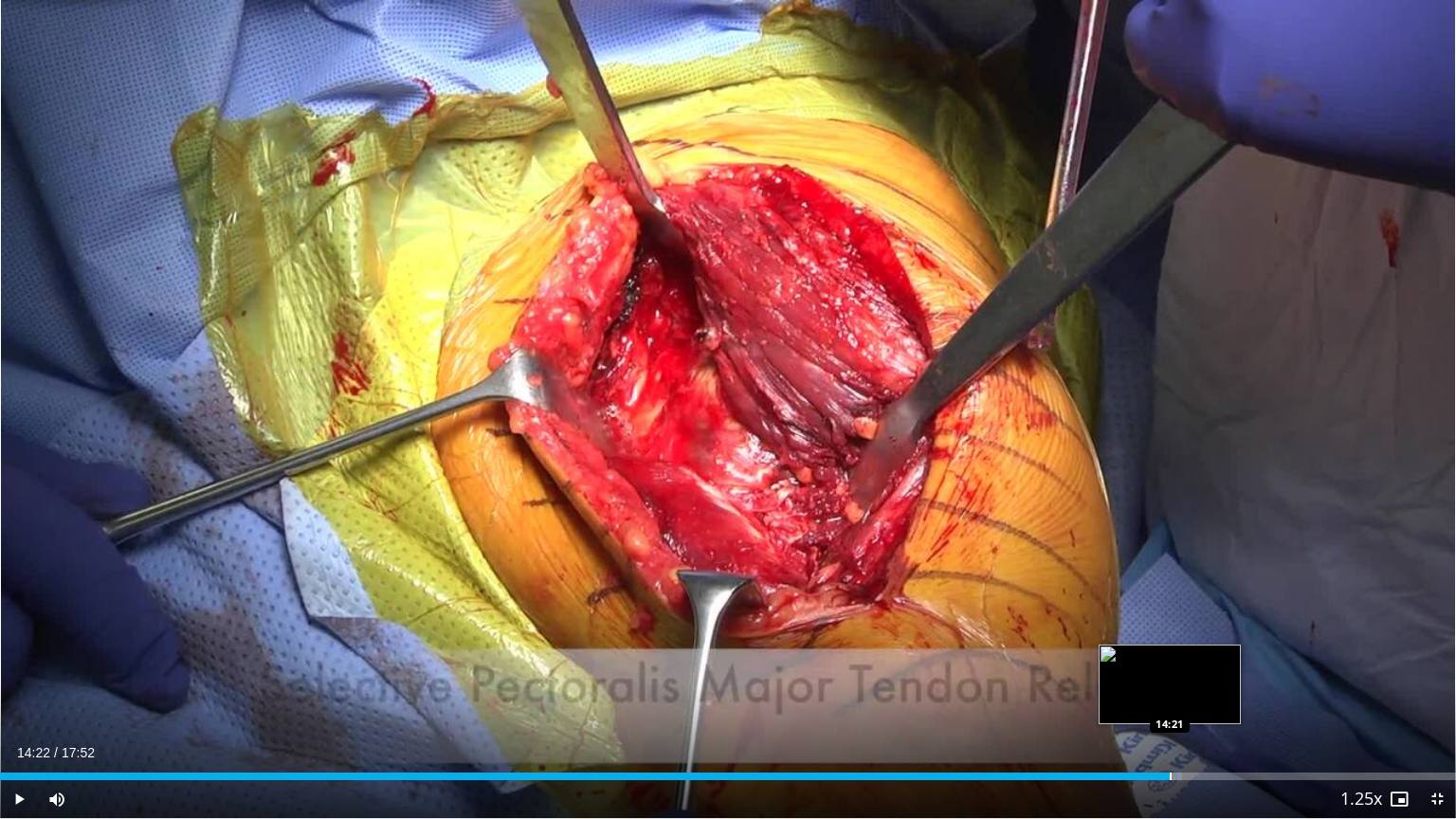click on "Loaded :  81.19% 13:54 14:21" at bounding box center (728, 771) 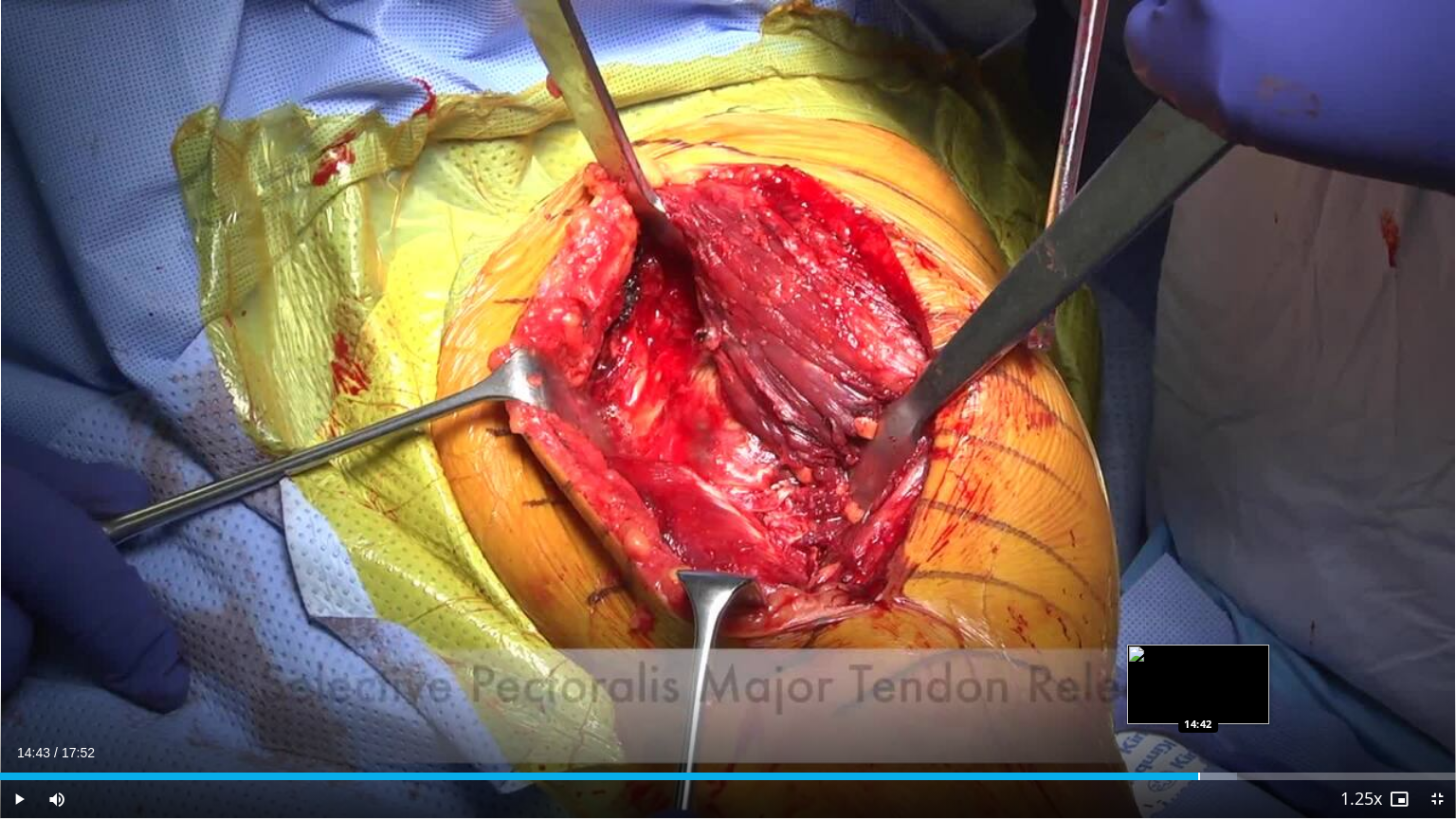 click on "Loaded :  84.93% 14:43 14:42" at bounding box center [728, 771] 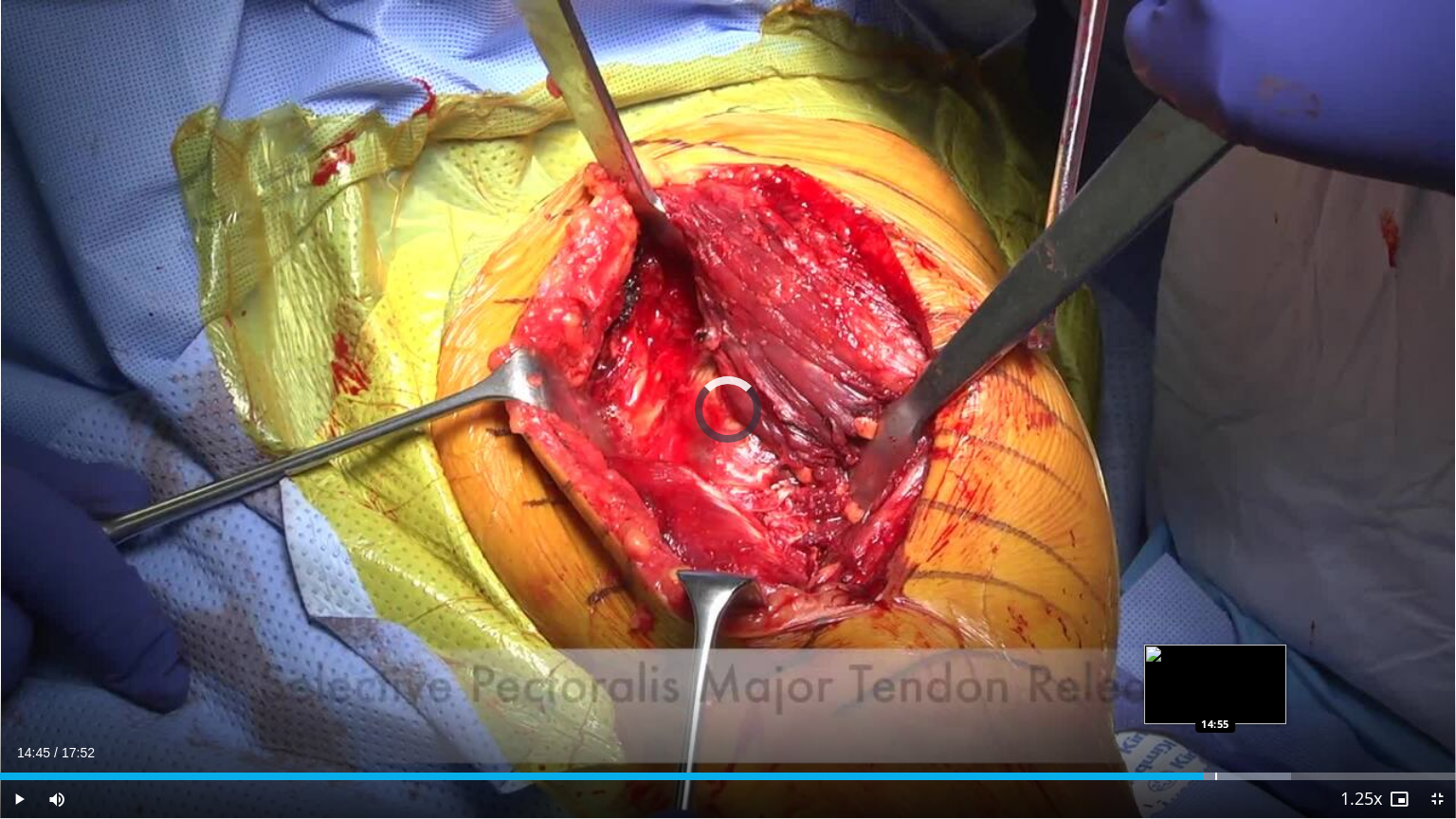 click on "Loaded :  88.66% 14:46 14:55" at bounding box center (728, 771) 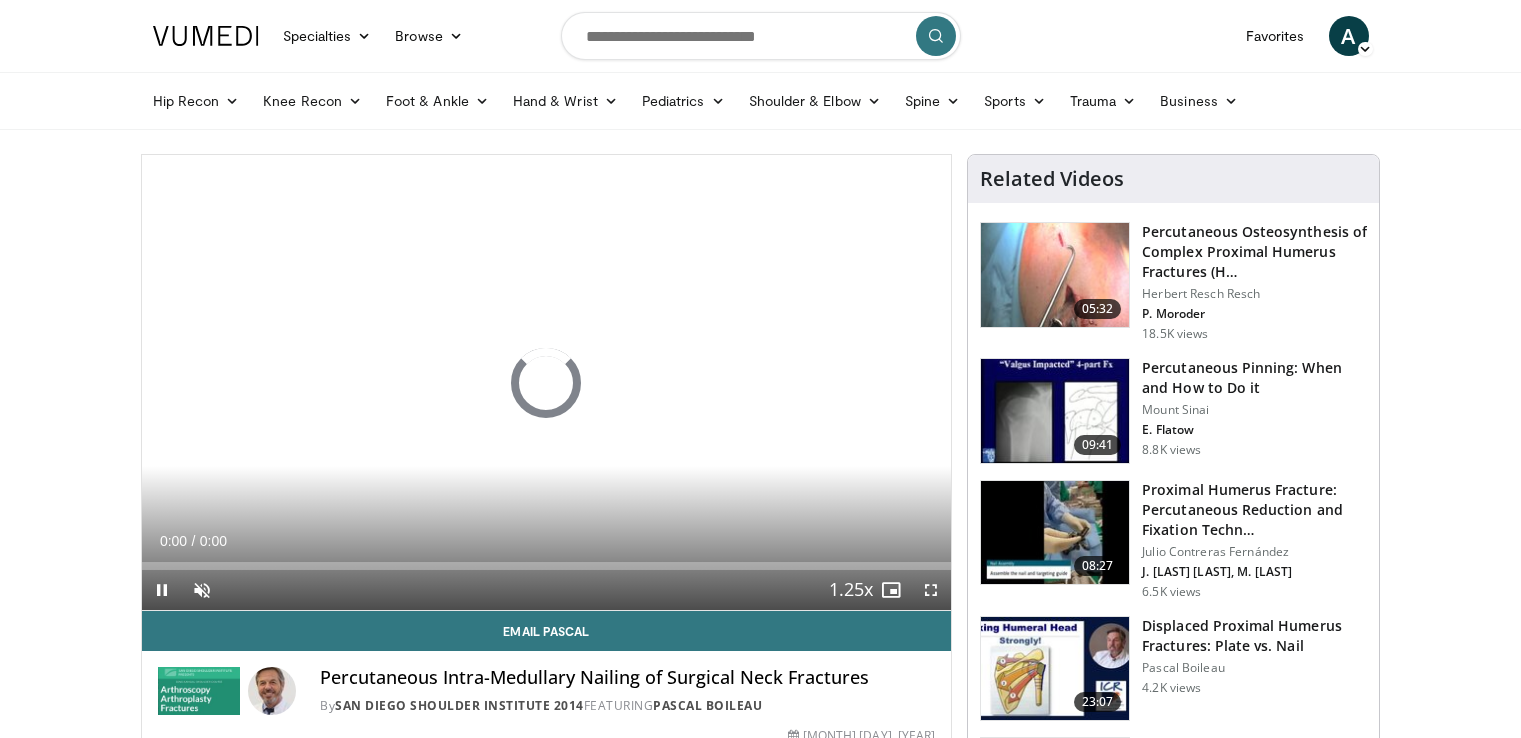 scroll, scrollTop: 0, scrollLeft: 0, axis: both 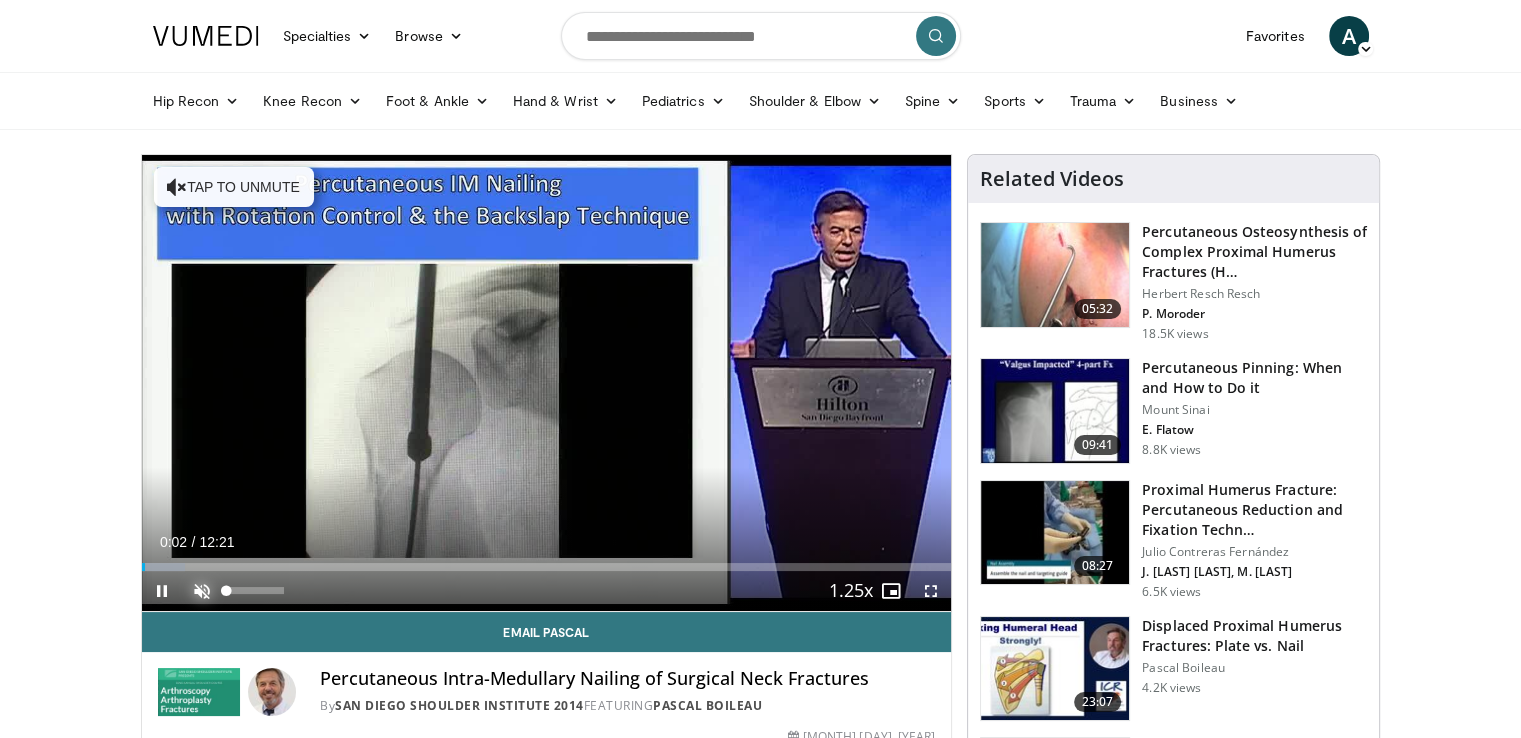 click at bounding box center [202, 591] 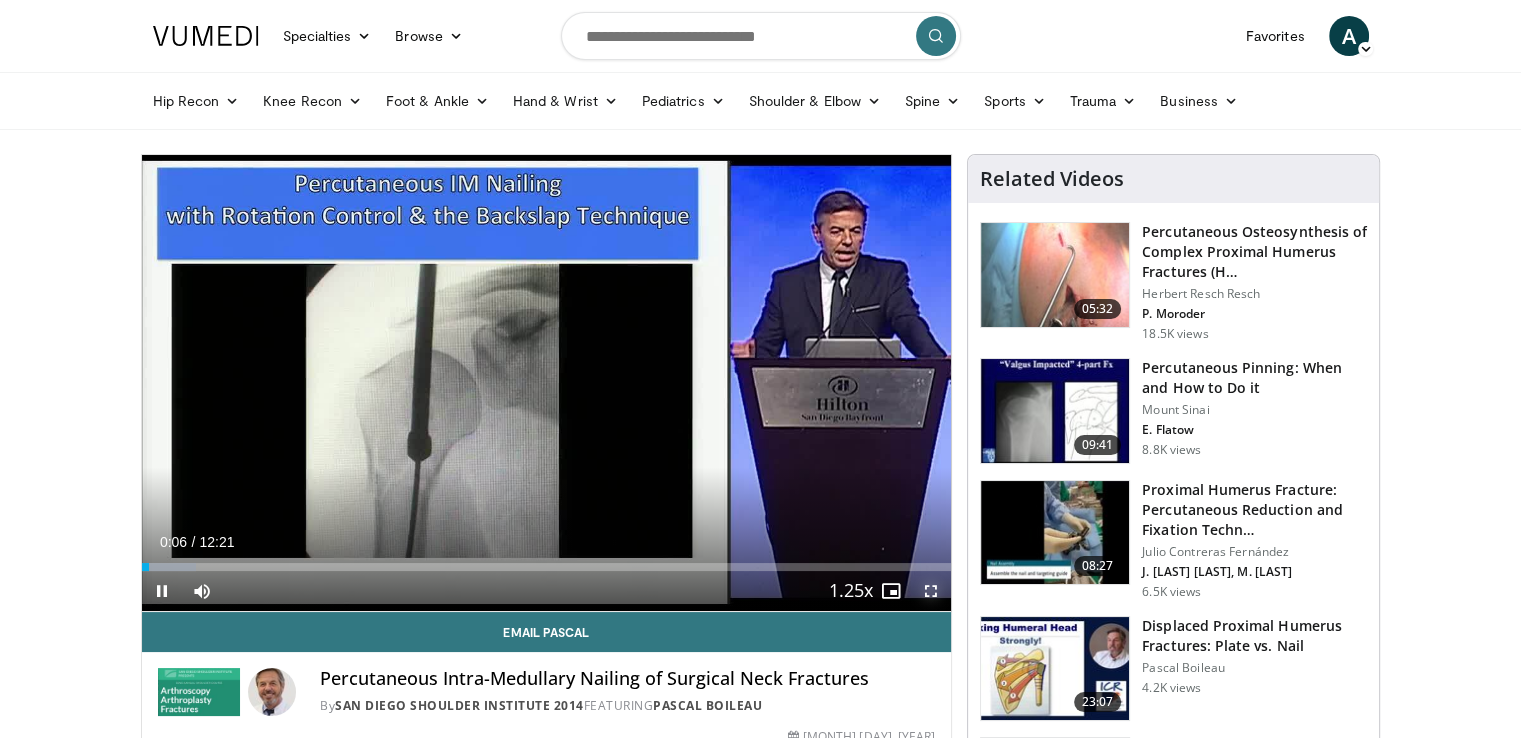 click at bounding box center (931, 591) 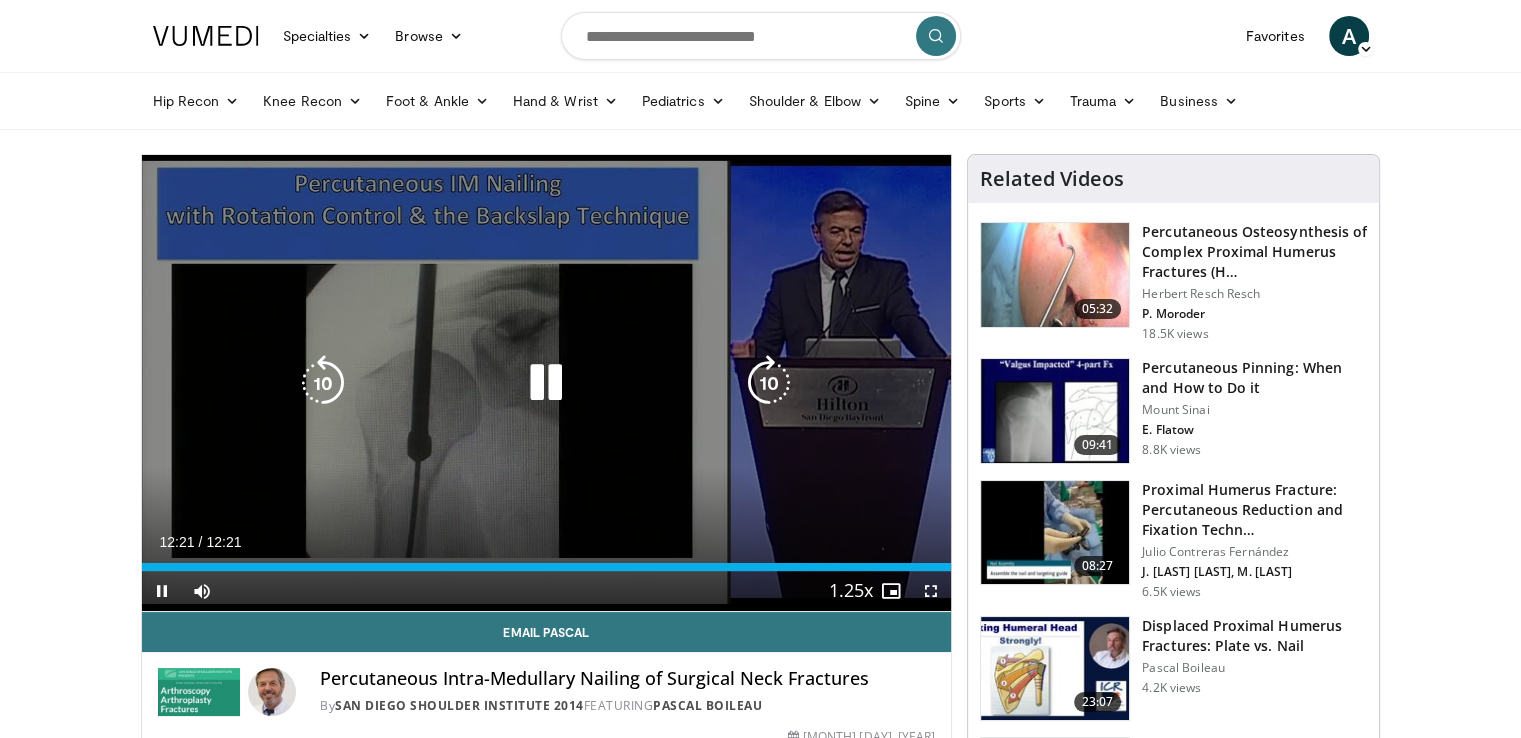 click on "20 seconds
Tap to unmute" at bounding box center (547, 383) 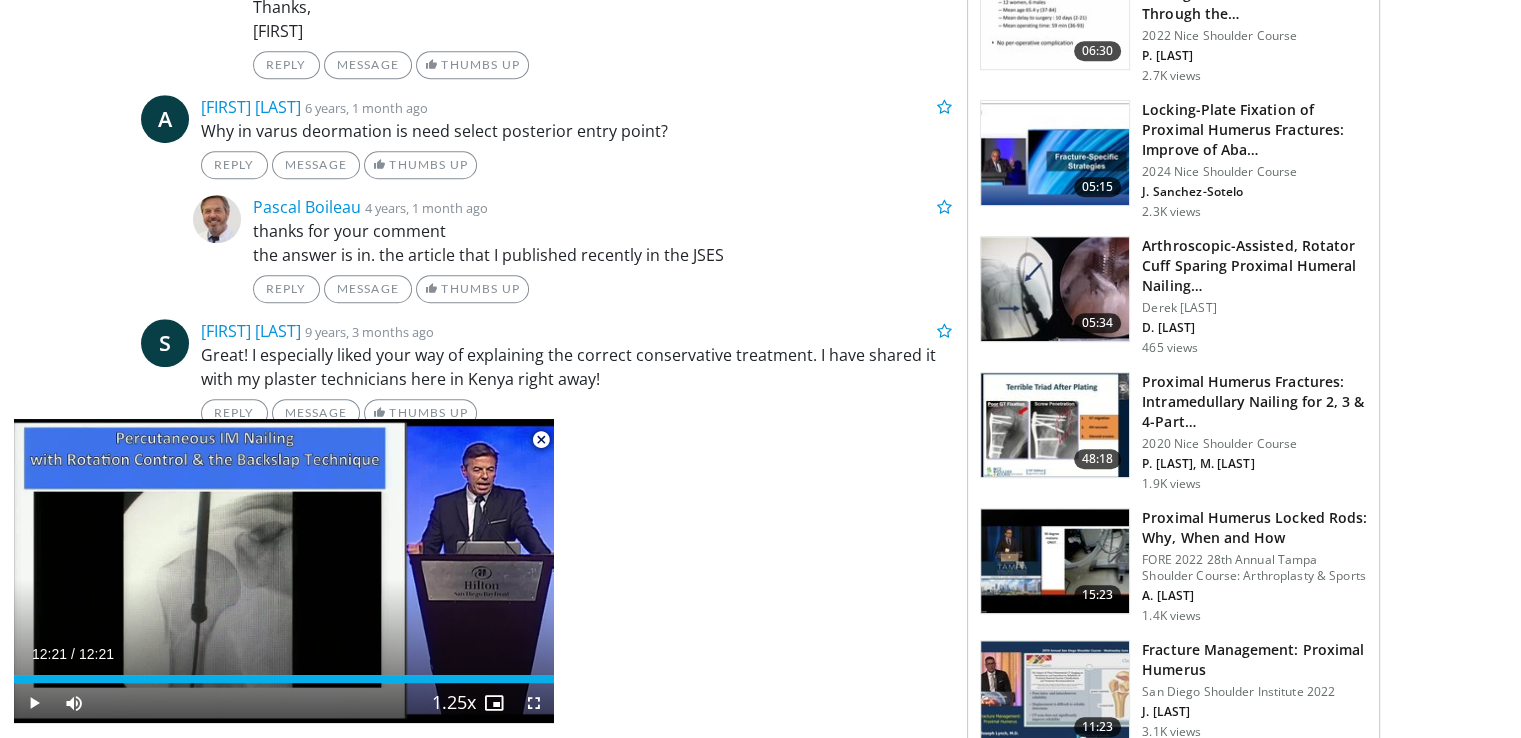 scroll, scrollTop: 1500, scrollLeft: 0, axis: vertical 